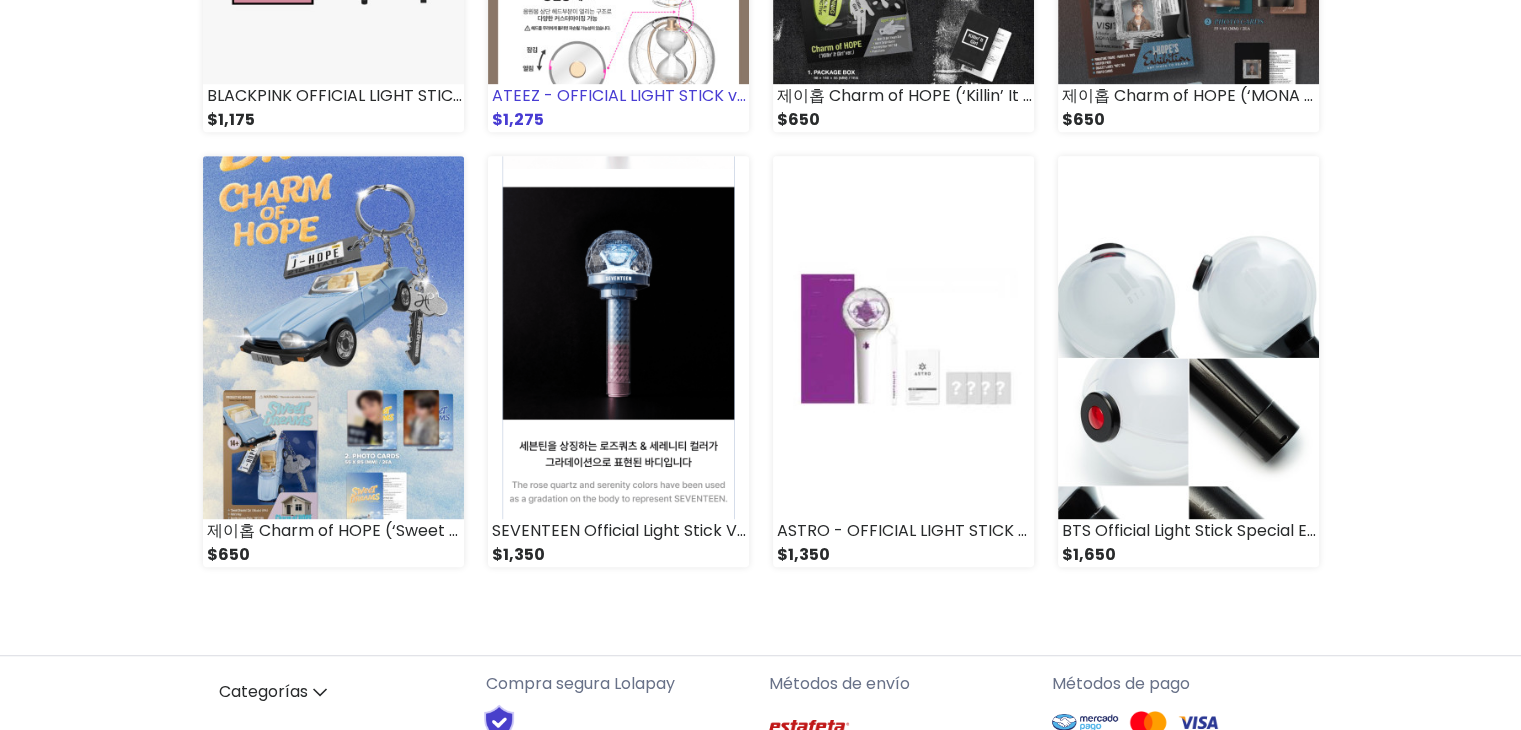 scroll, scrollTop: 1066, scrollLeft: 0, axis: vertical 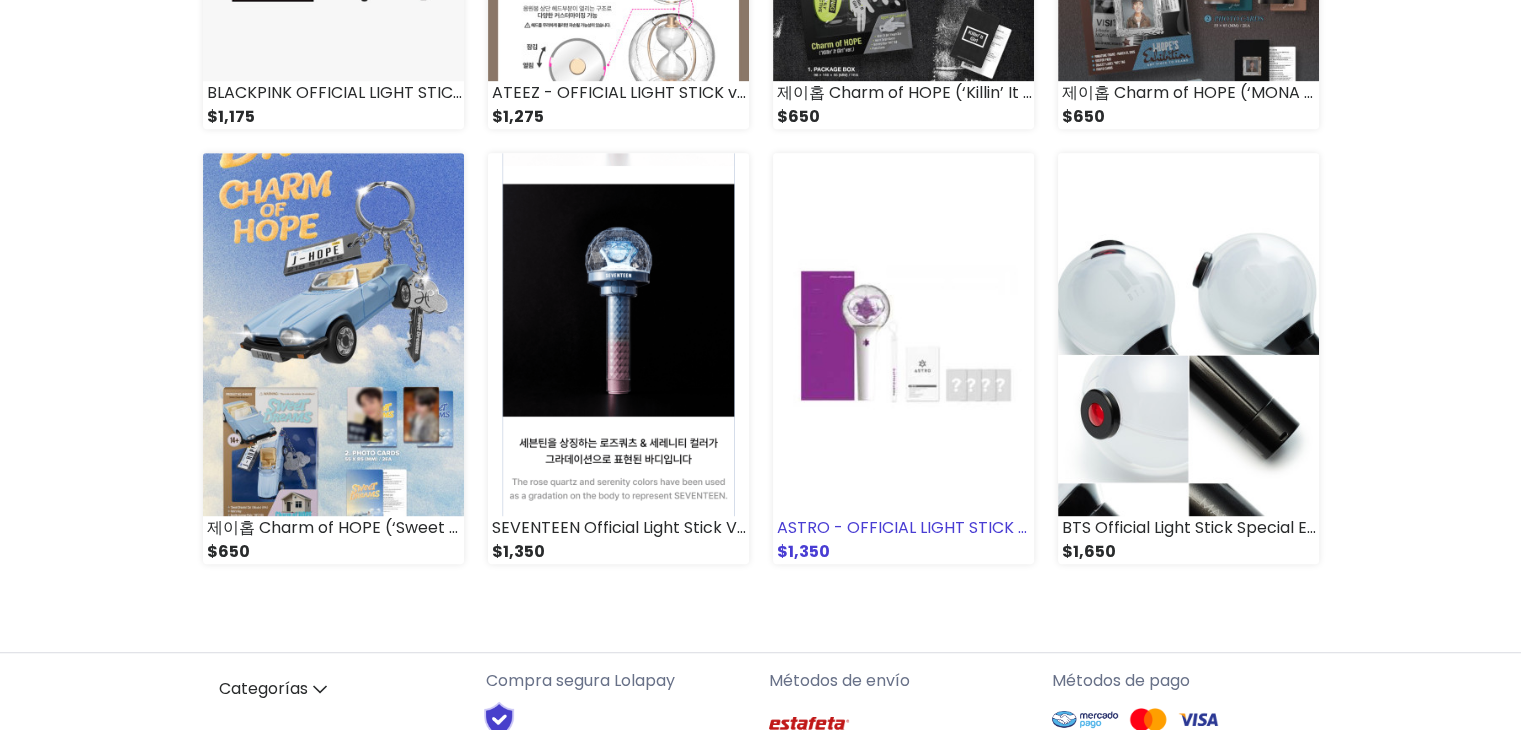 click at bounding box center [903, 334] 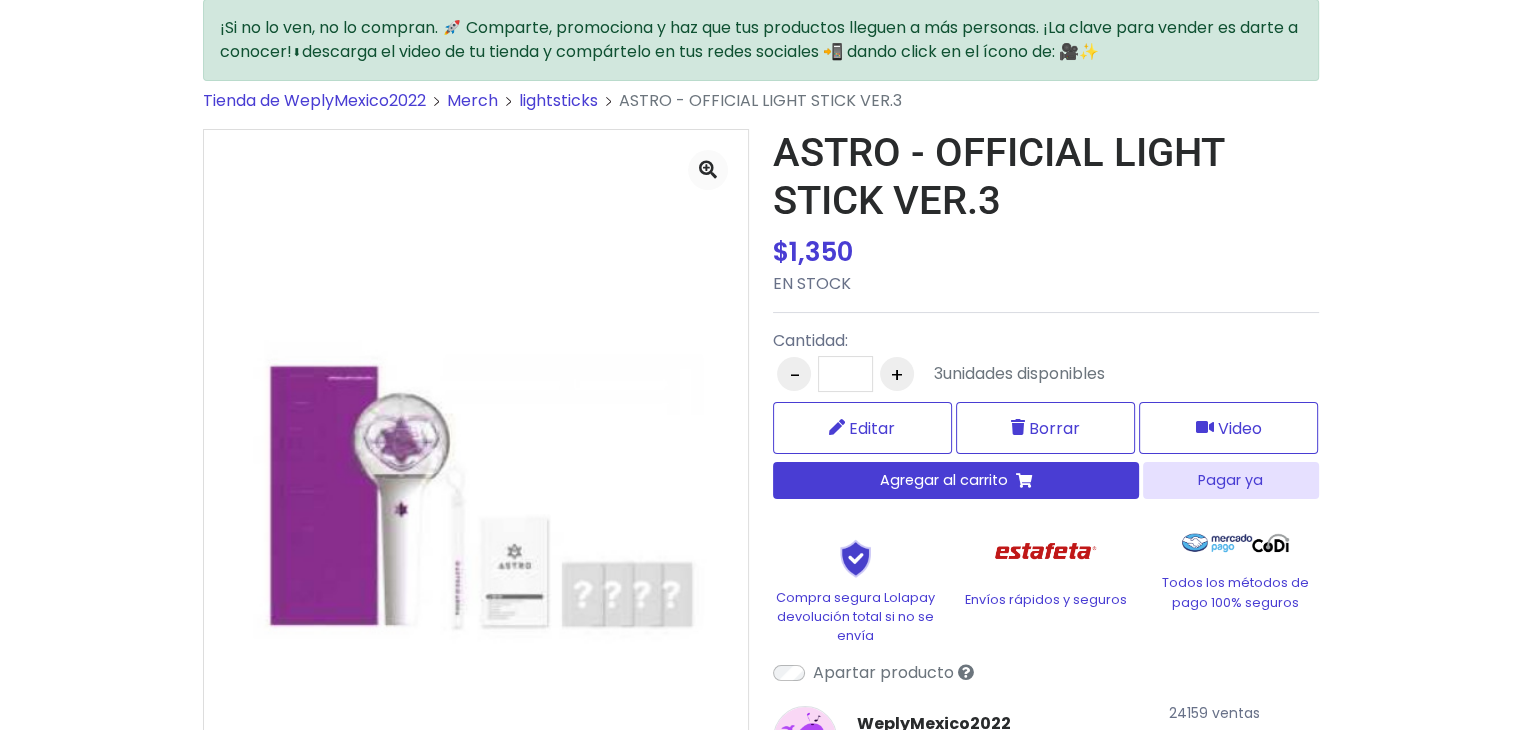 scroll, scrollTop: 133, scrollLeft: 0, axis: vertical 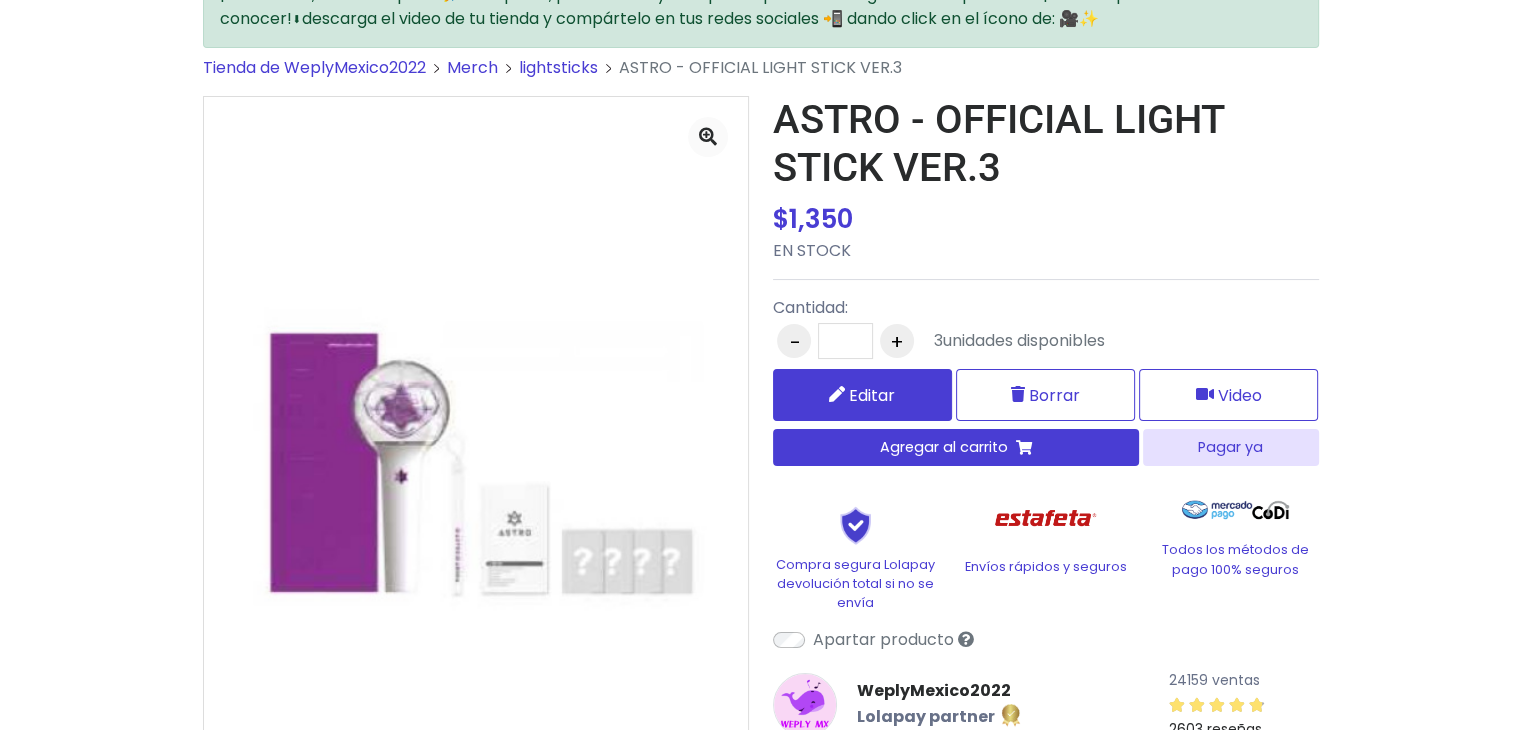 click on "Editar" at bounding box center (872, 395) 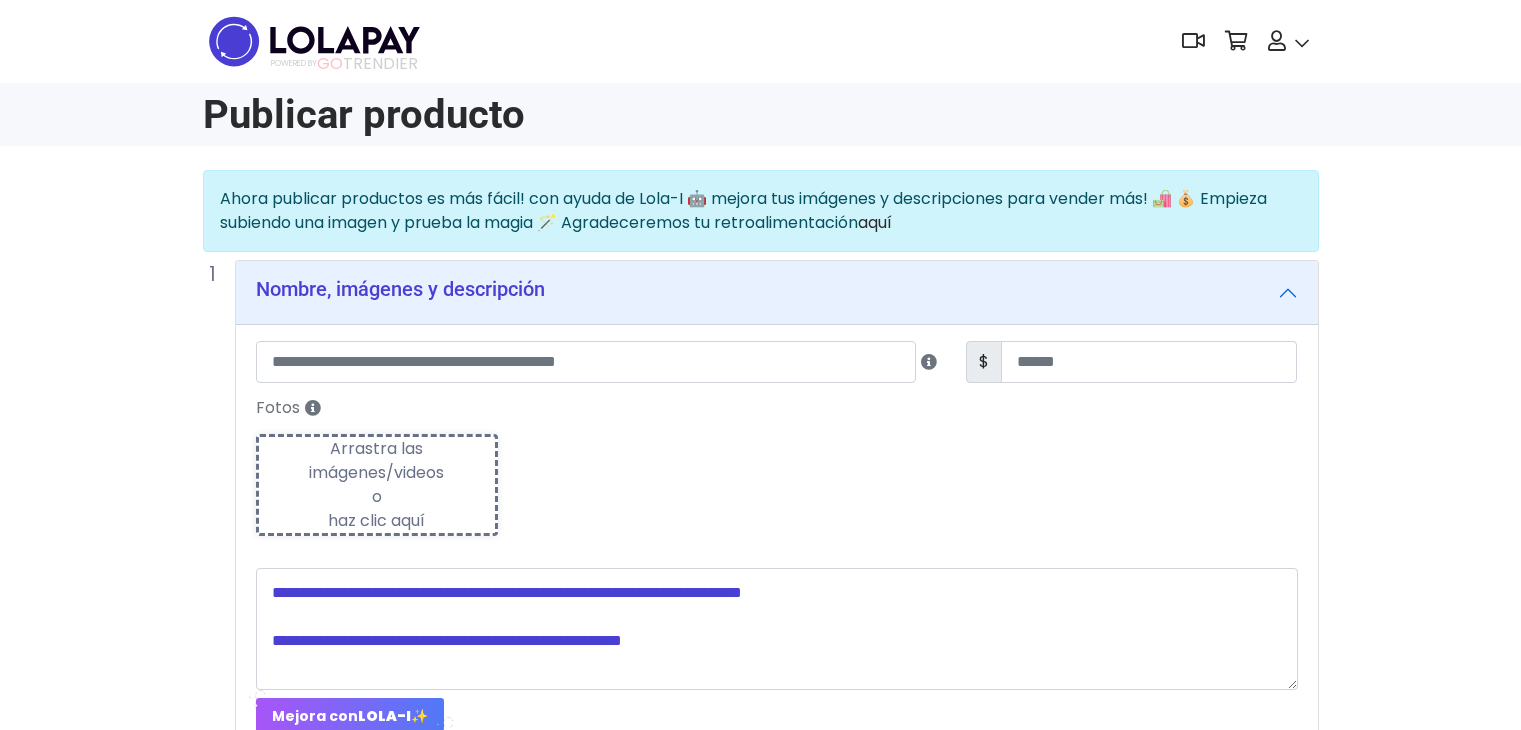 scroll, scrollTop: 0, scrollLeft: 0, axis: both 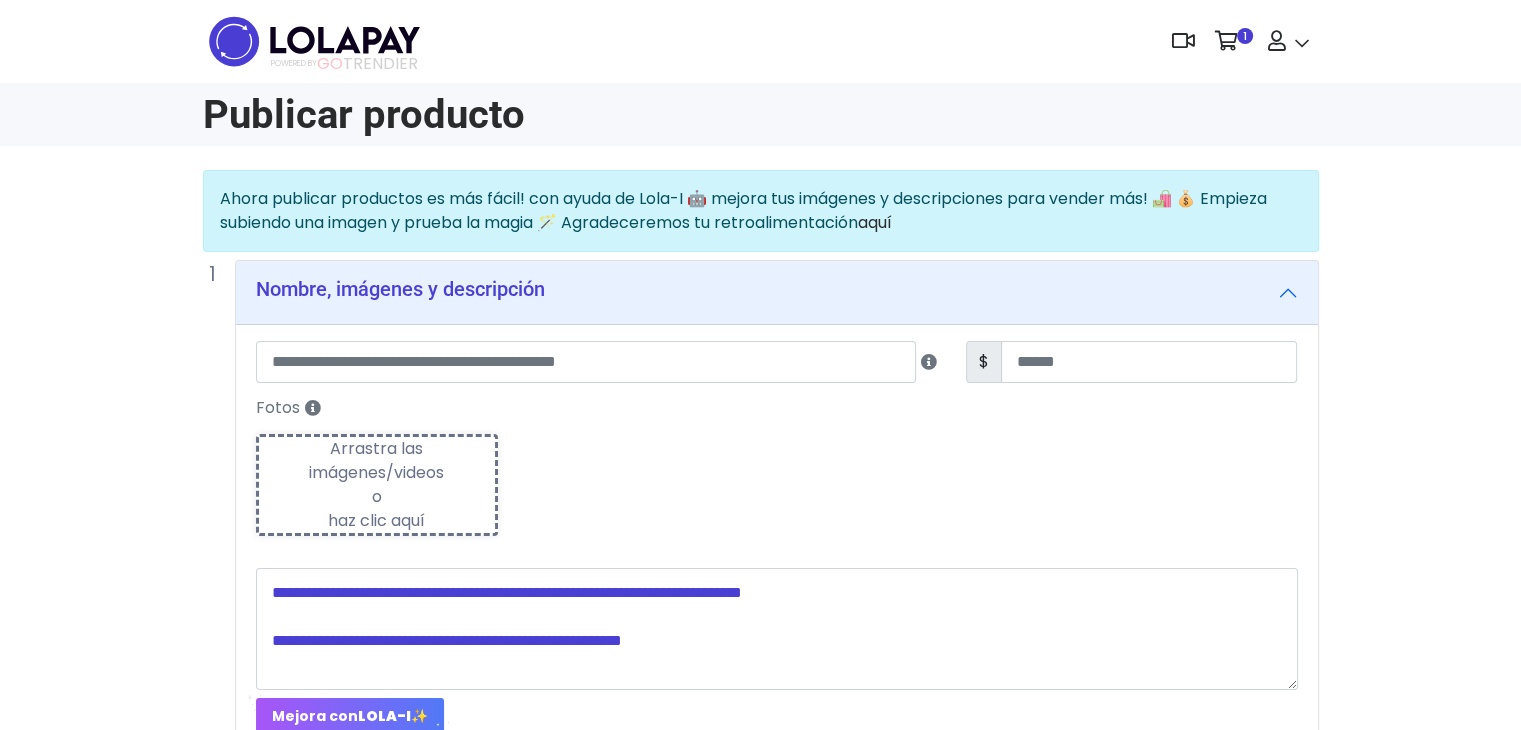 type on "**********" 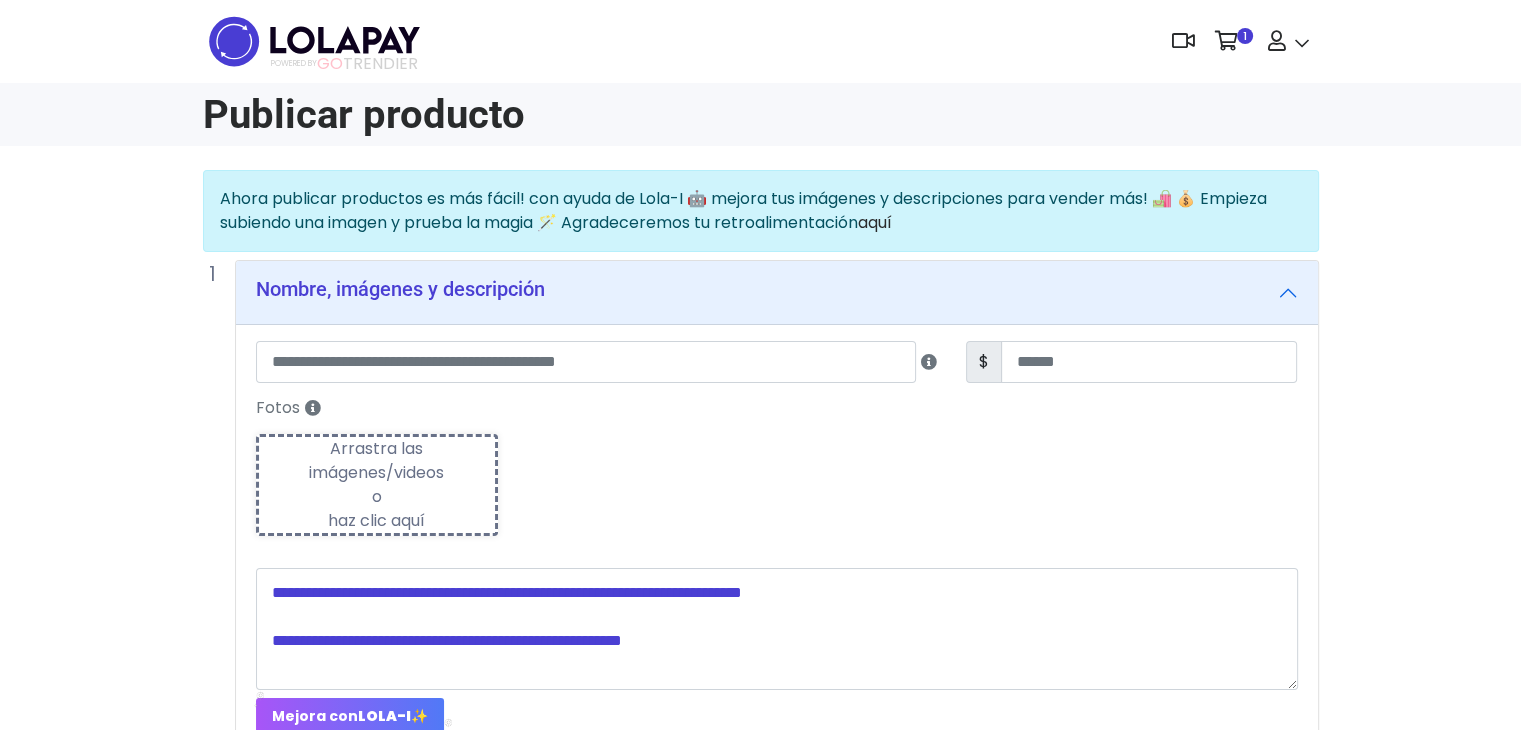type on "****" 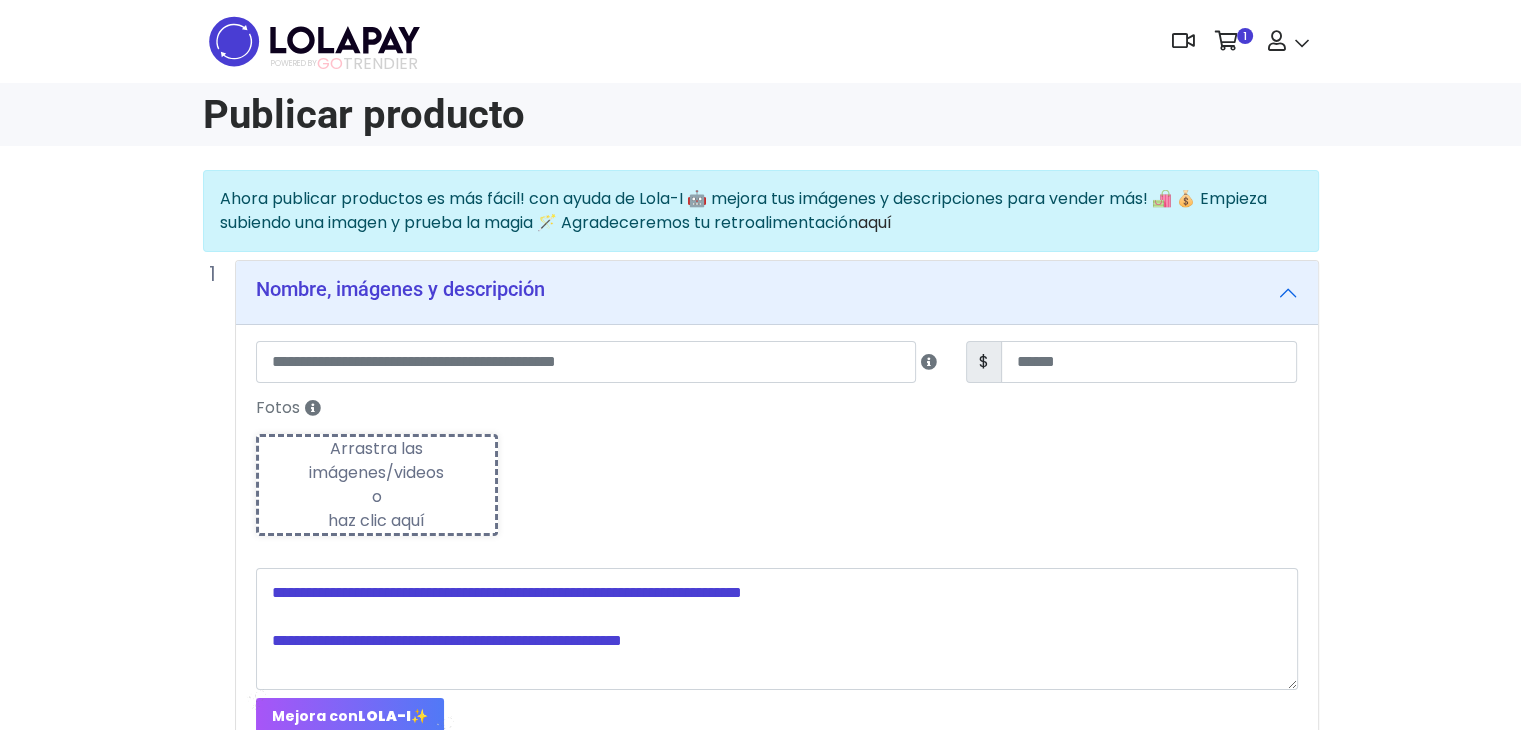 type on "********" 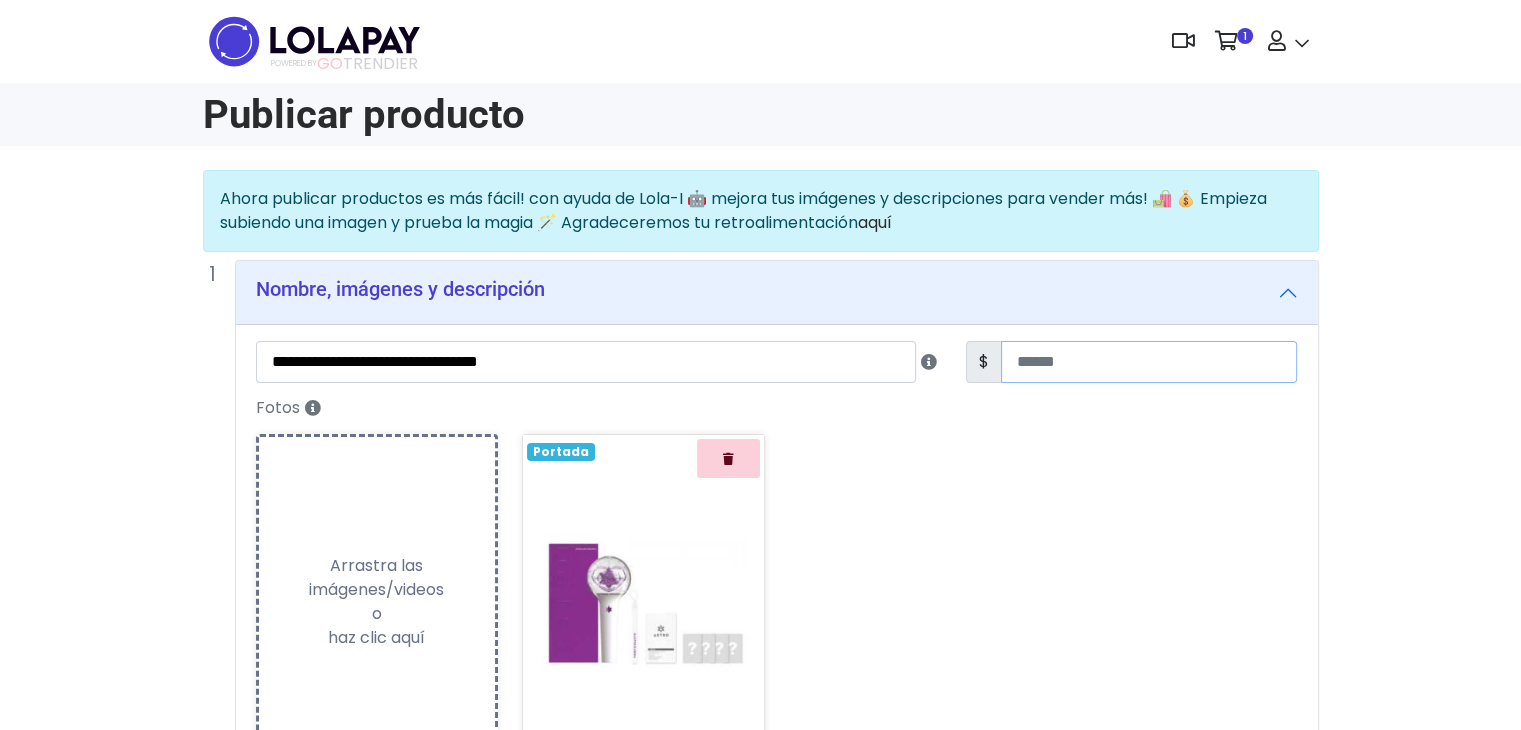 drag, startPoint x: 1065, startPoint y: 366, endPoint x: 988, endPoint y: 364, distance: 77.02597 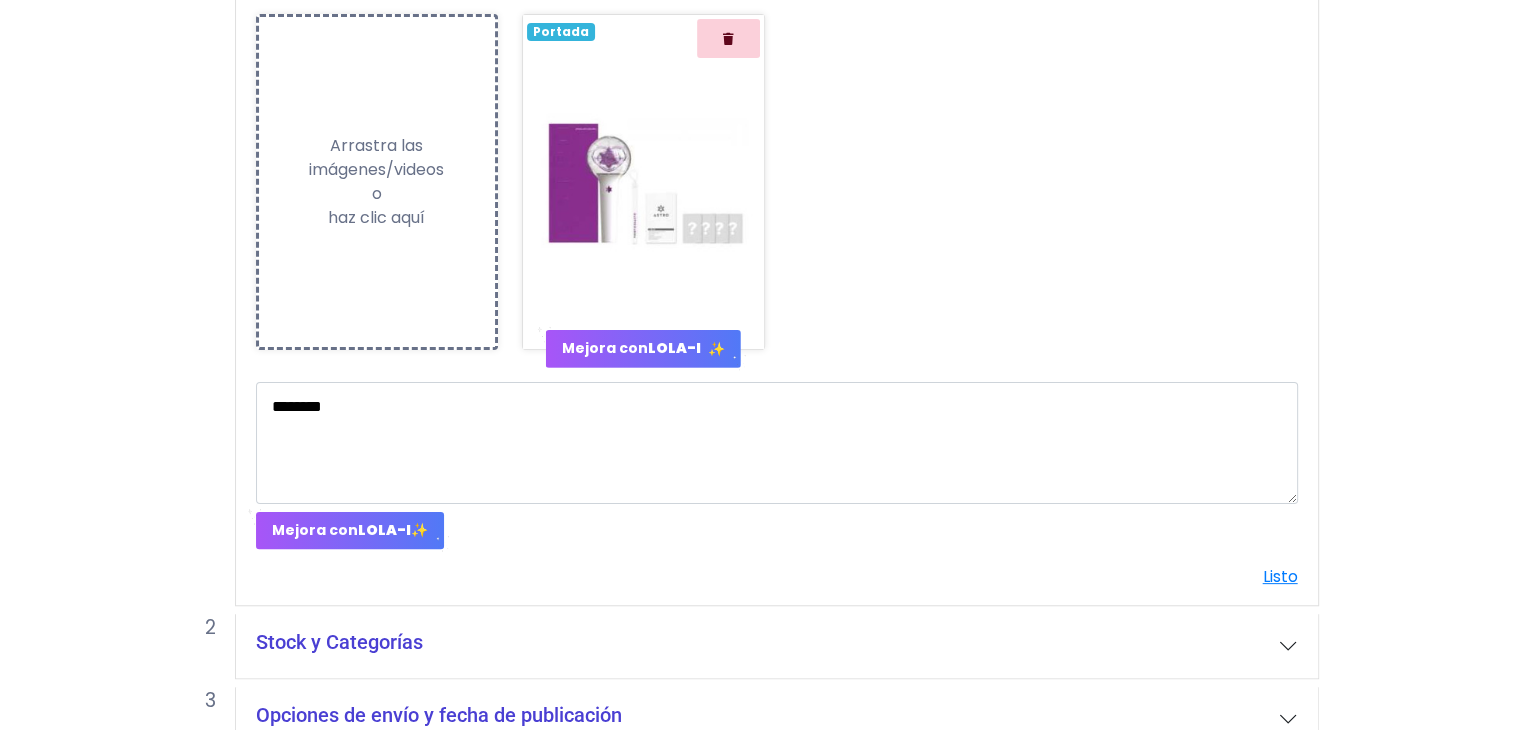 scroll, scrollTop: 530, scrollLeft: 0, axis: vertical 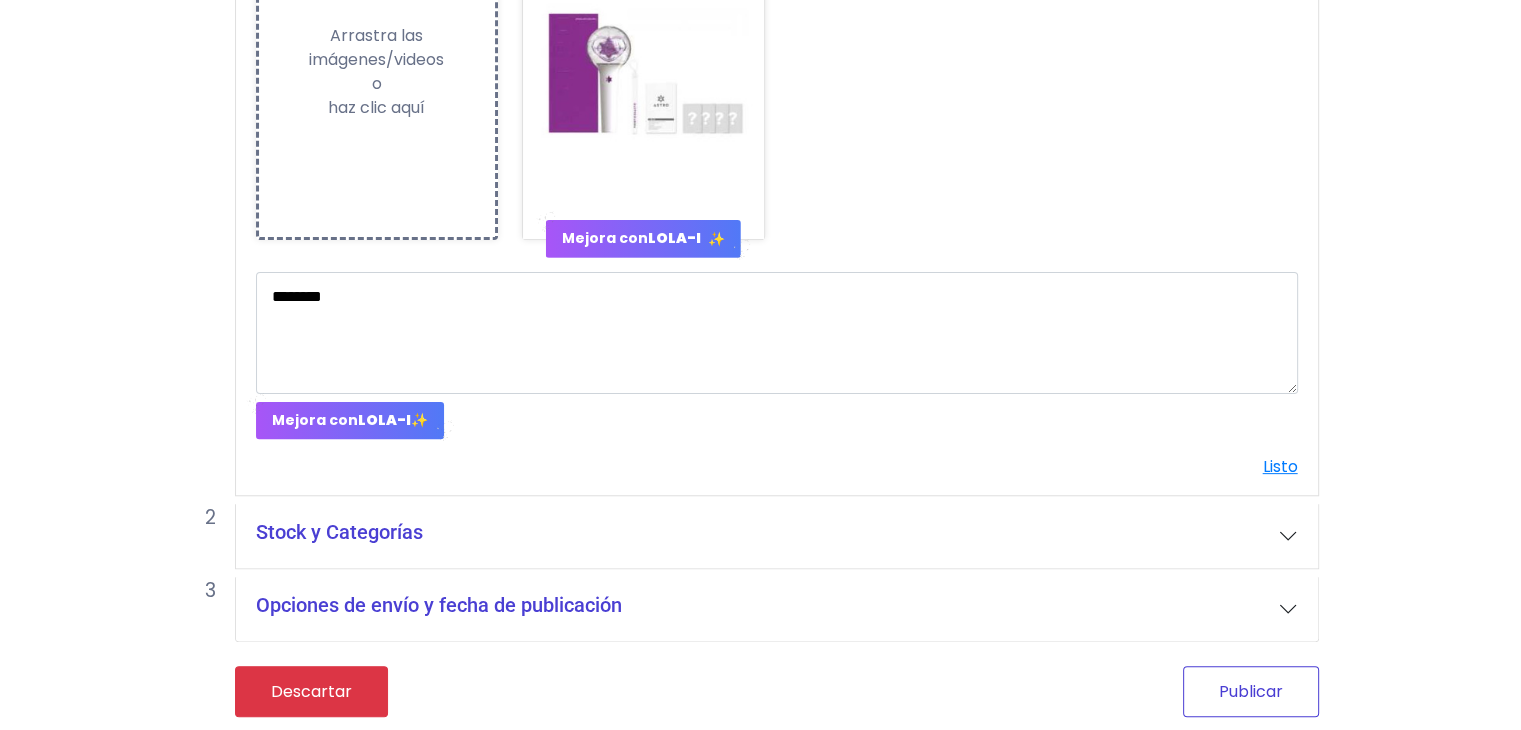 type on "****" 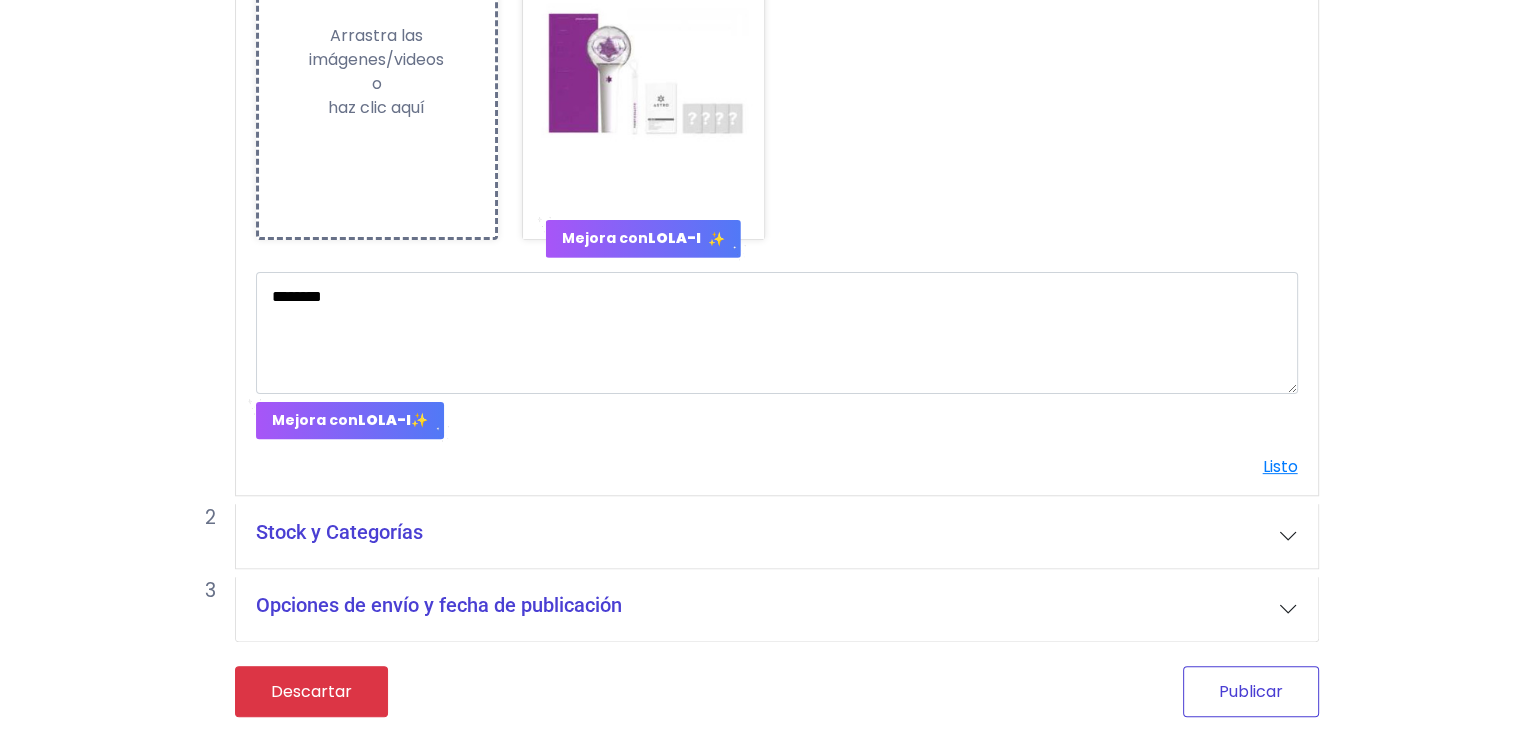 click on "Publicar" at bounding box center [1251, 691] 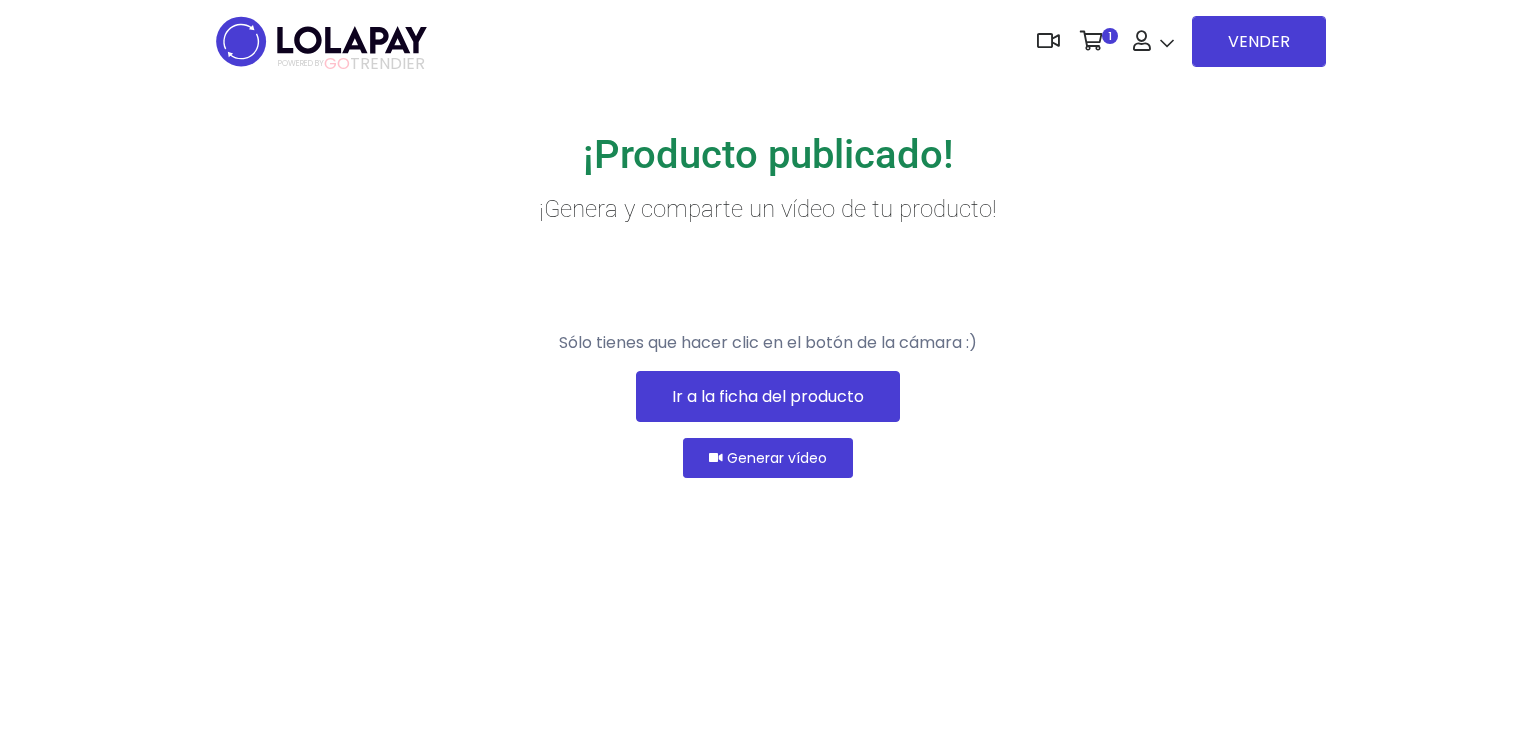 scroll, scrollTop: 0, scrollLeft: 0, axis: both 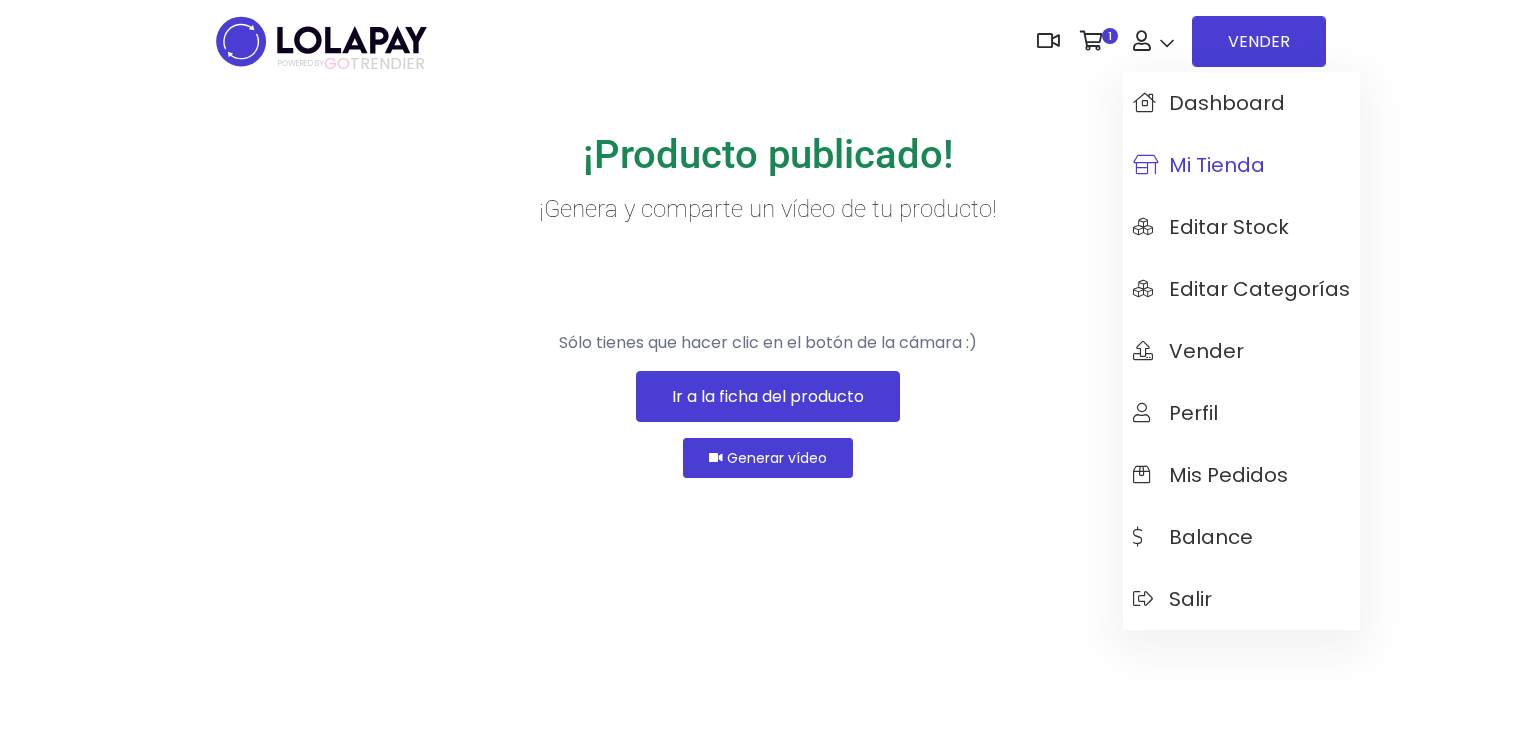 click on "Mi tienda" at bounding box center (1199, 165) 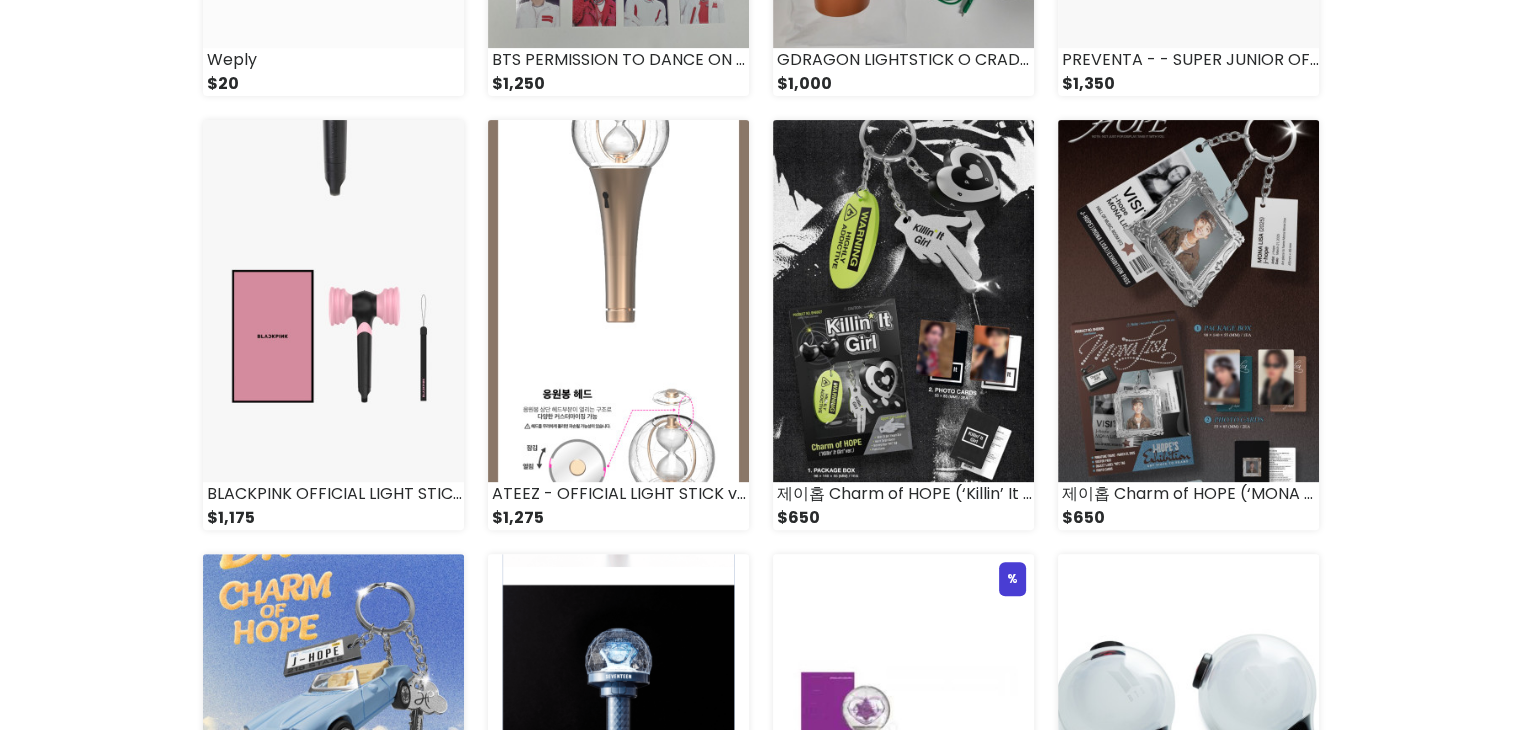 scroll, scrollTop: 666, scrollLeft: 0, axis: vertical 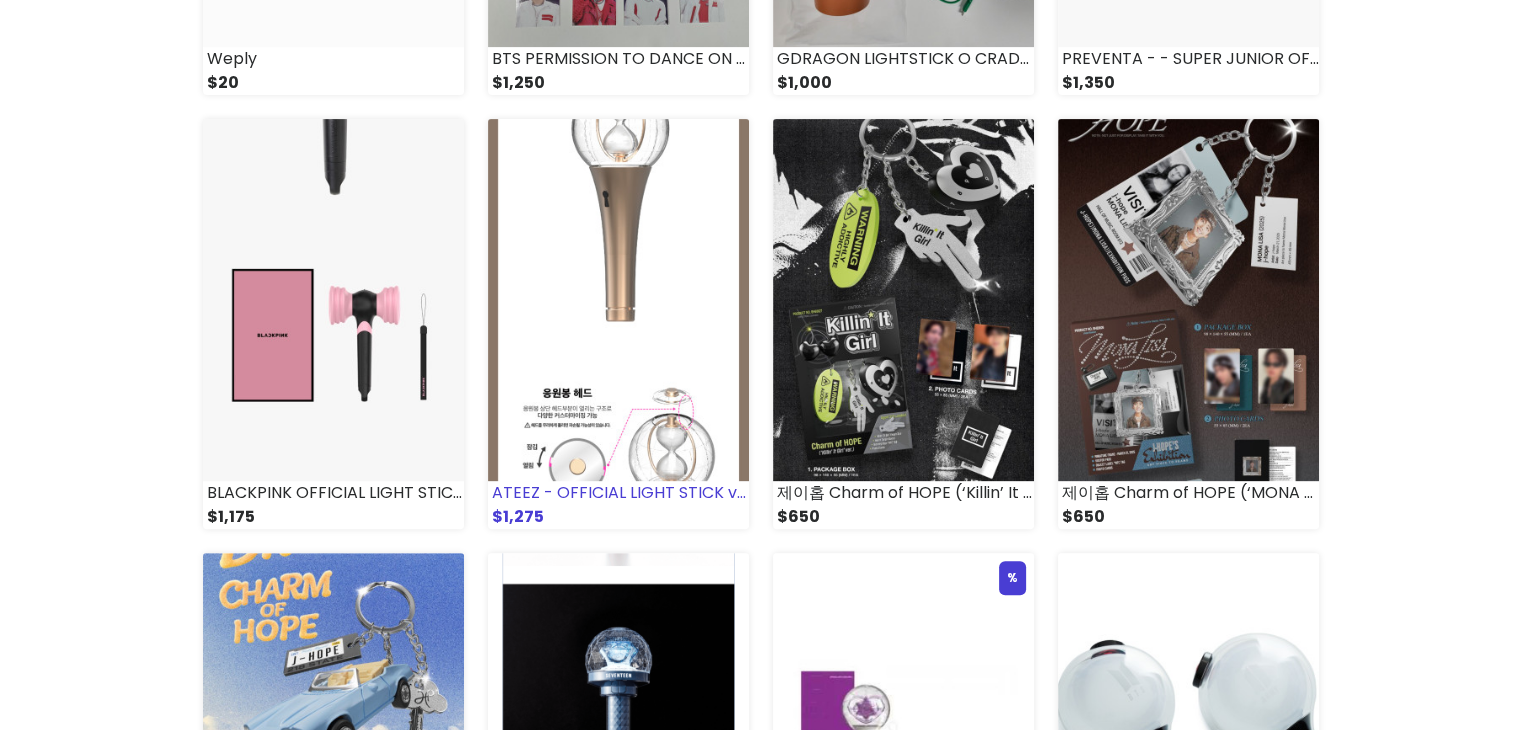 click at bounding box center (618, 300) 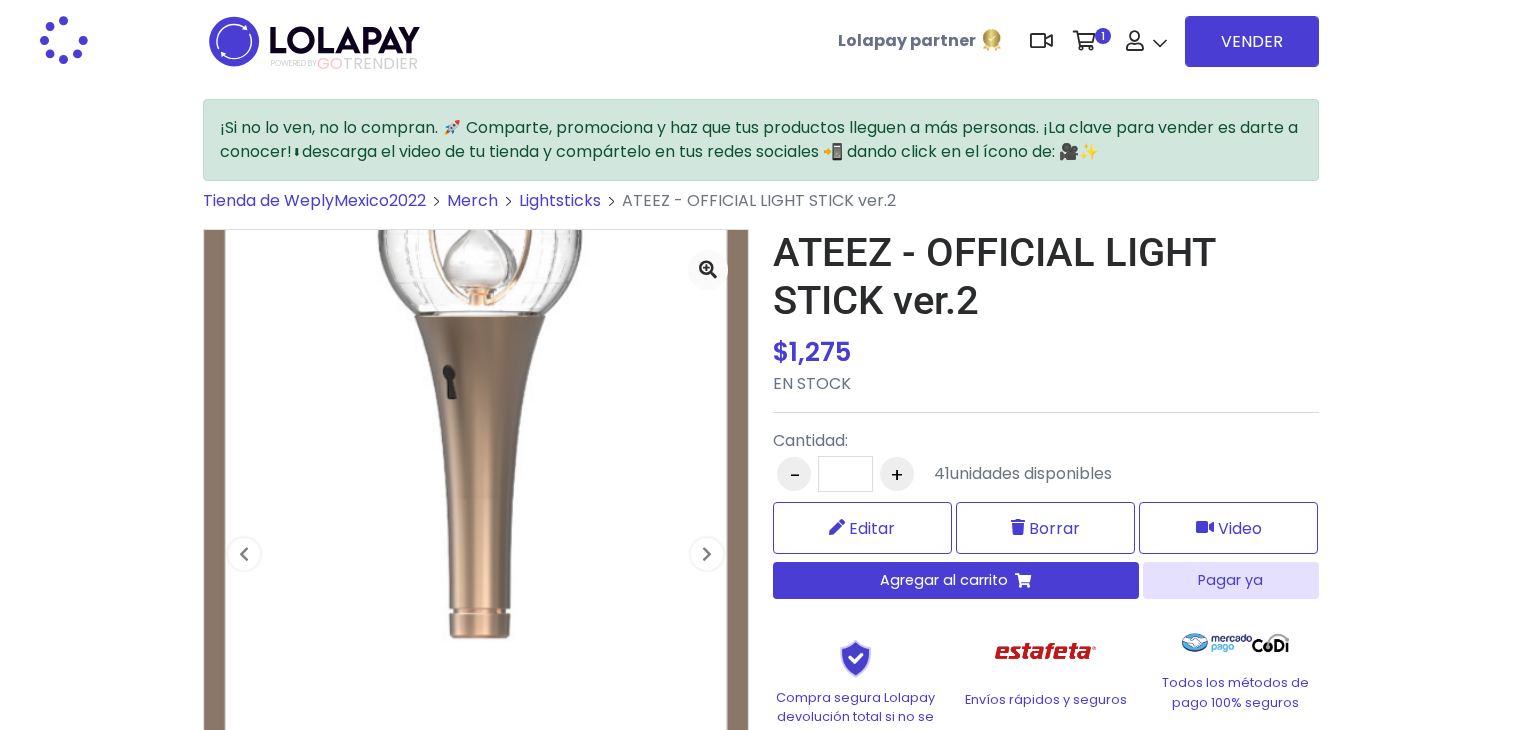 scroll, scrollTop: 0, scrollLeft: 0, axis: both 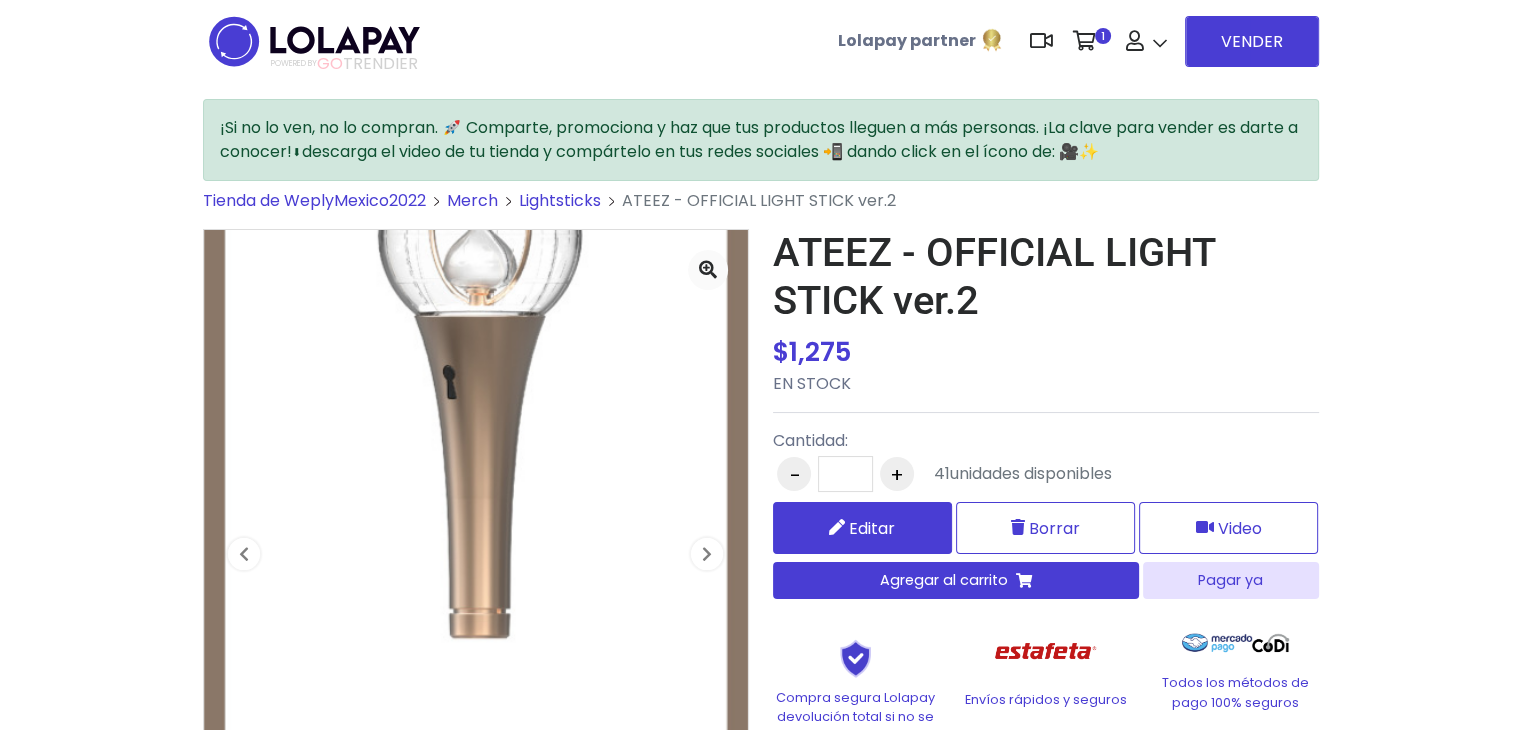click on "Editar" at bounding box center [862, 528] 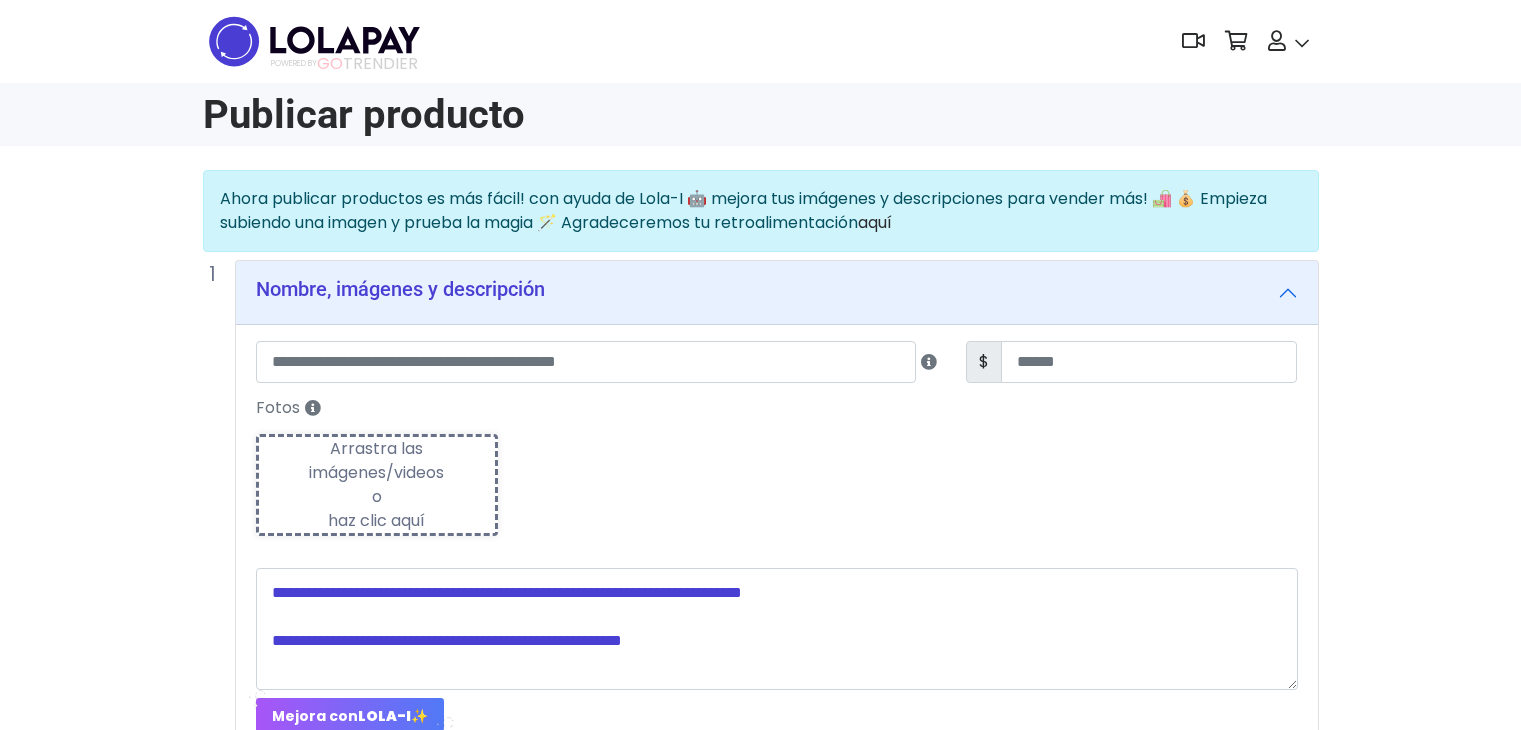 scroll, scrollTop: 0, scrollLeft: 0, axis: both 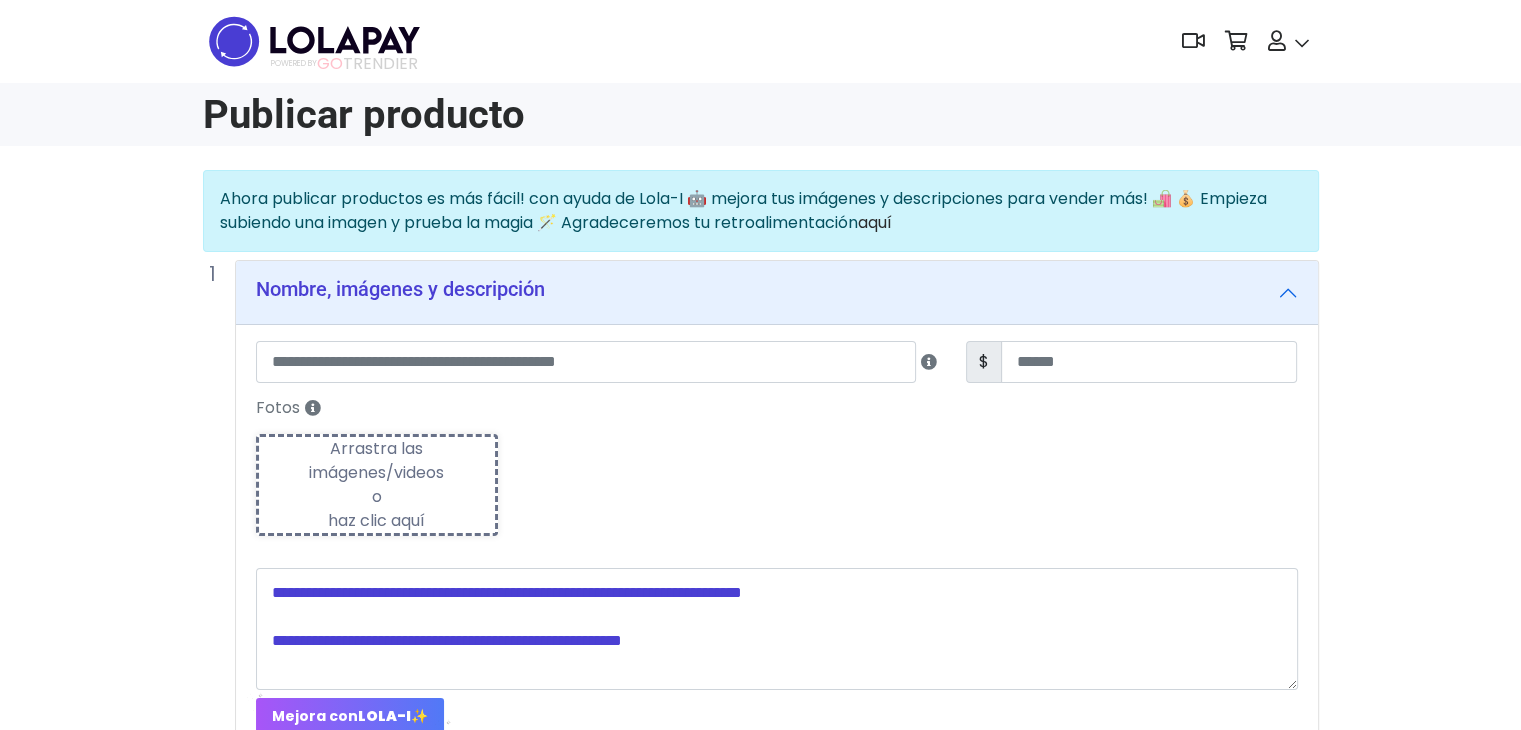 type on "**********" 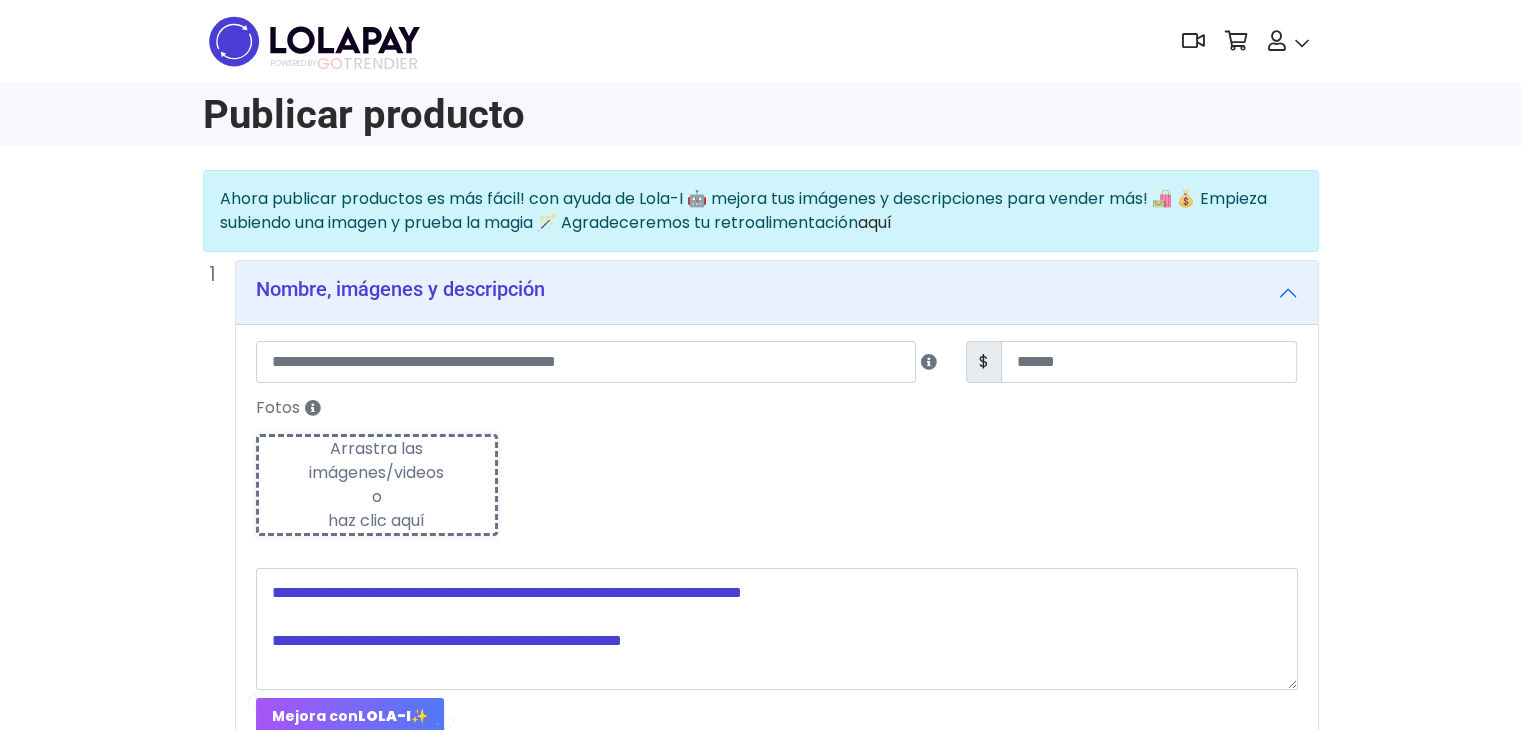 type on "****" 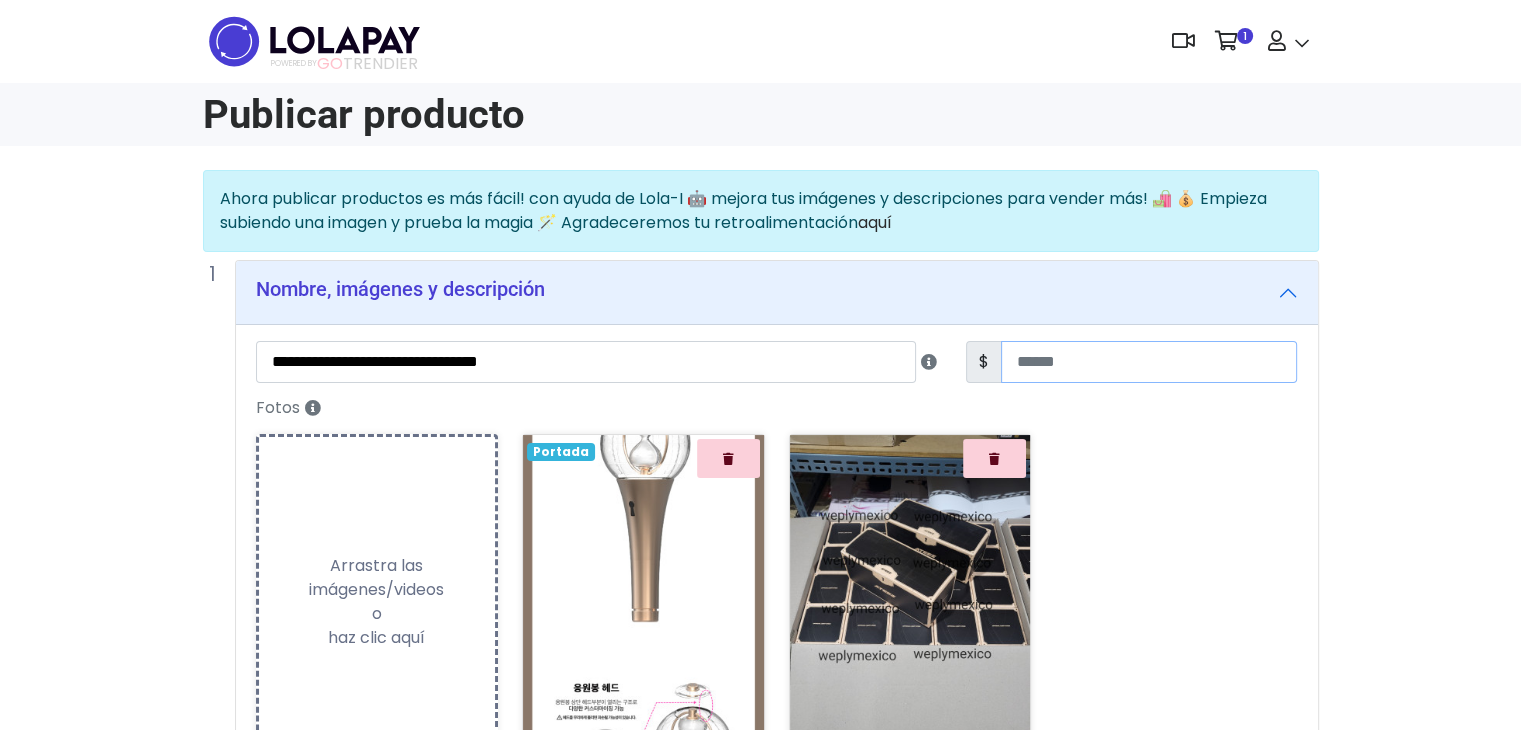 click on "****" at bounding box center (1149, 362) 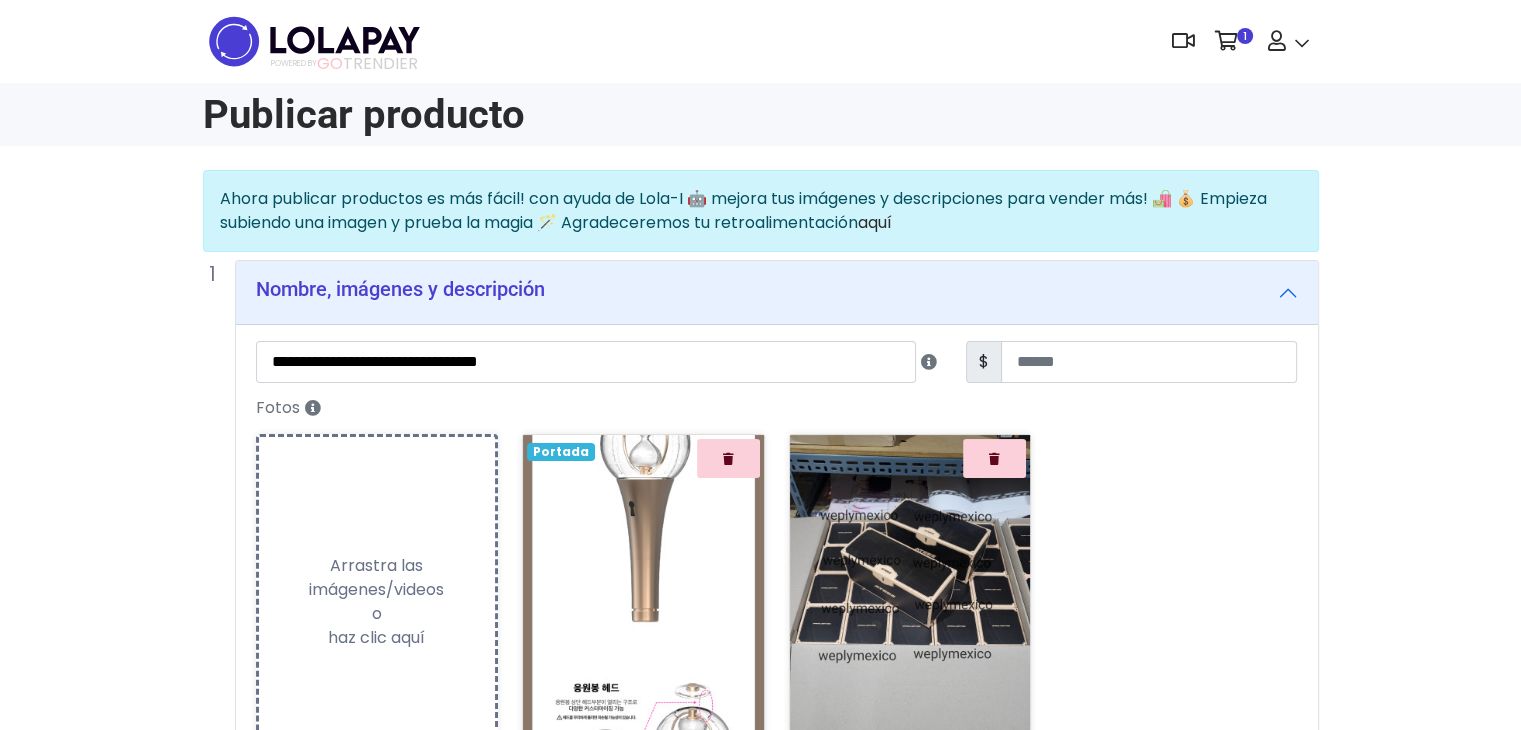 click on "Fotos
Subiendo
Arrastra las
imágenes/videos
o
haz clic aquí
Loading...
Portada
Mejora con  LOLA-I   ✨
Loading..." at bounding box center [777, 588] 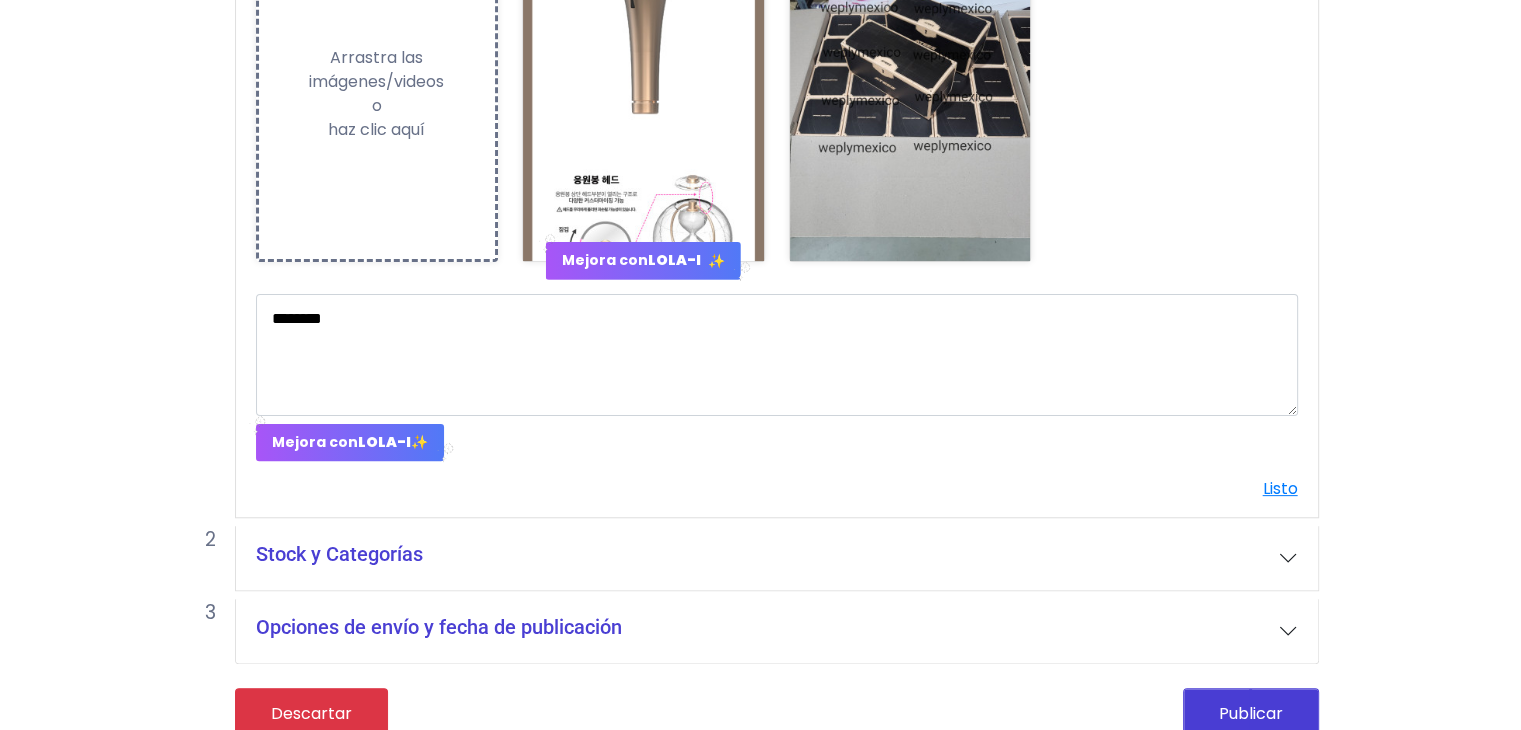 scroll, scrollTop: 530, scrollLeft: 0, axis: vertical 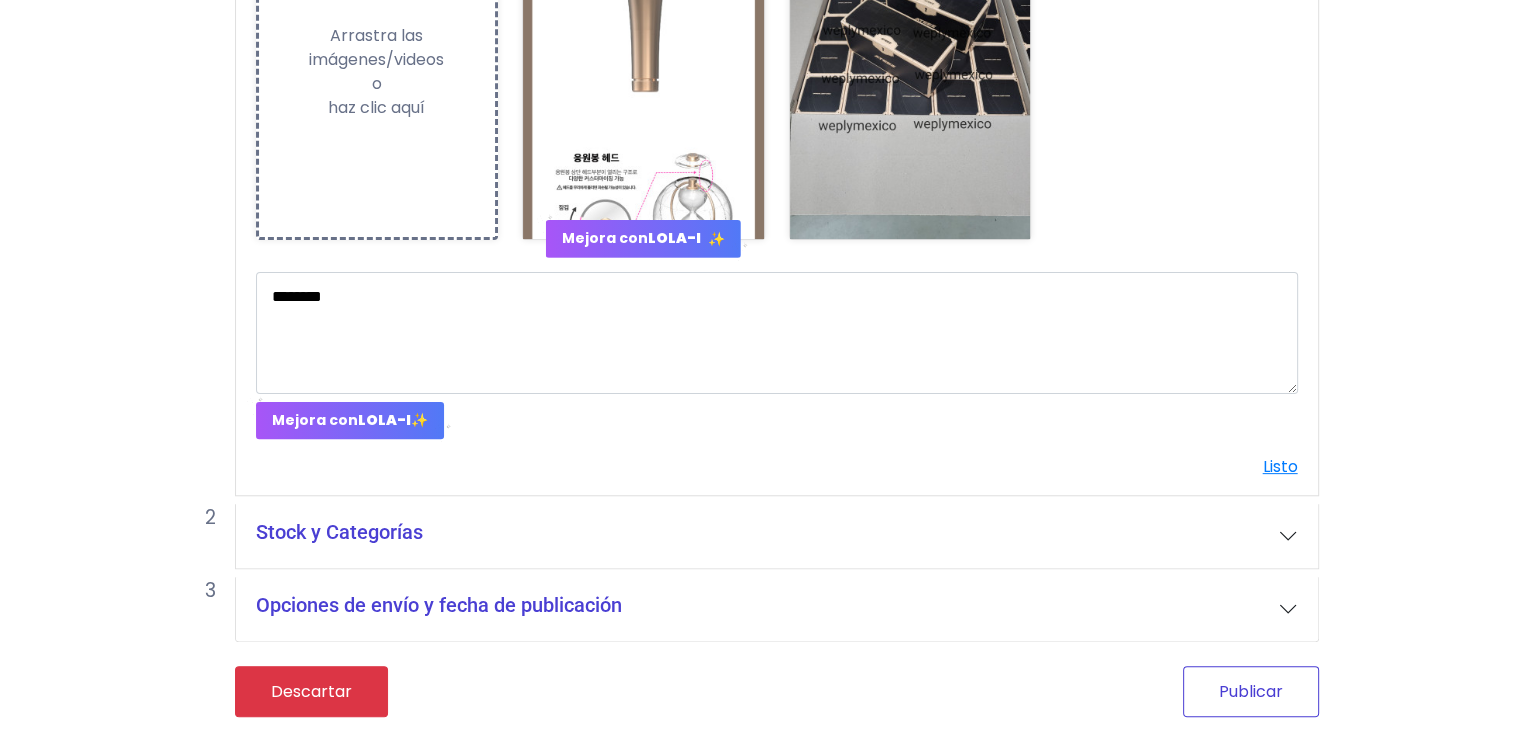 click on "Publicar" at bounding box center [1251, 691] 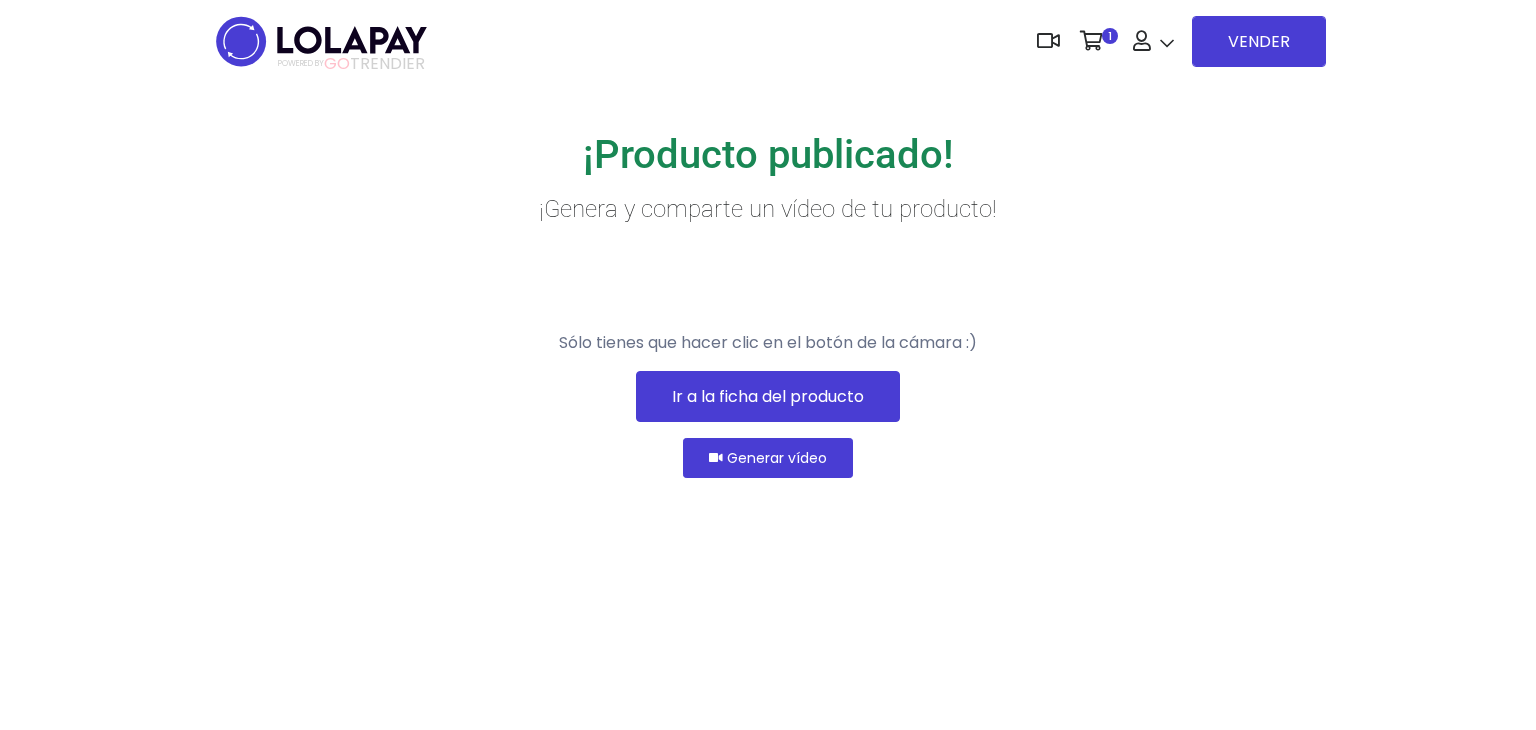 scroll, scrollTop: 0, scrollLeft: 0, axis: both 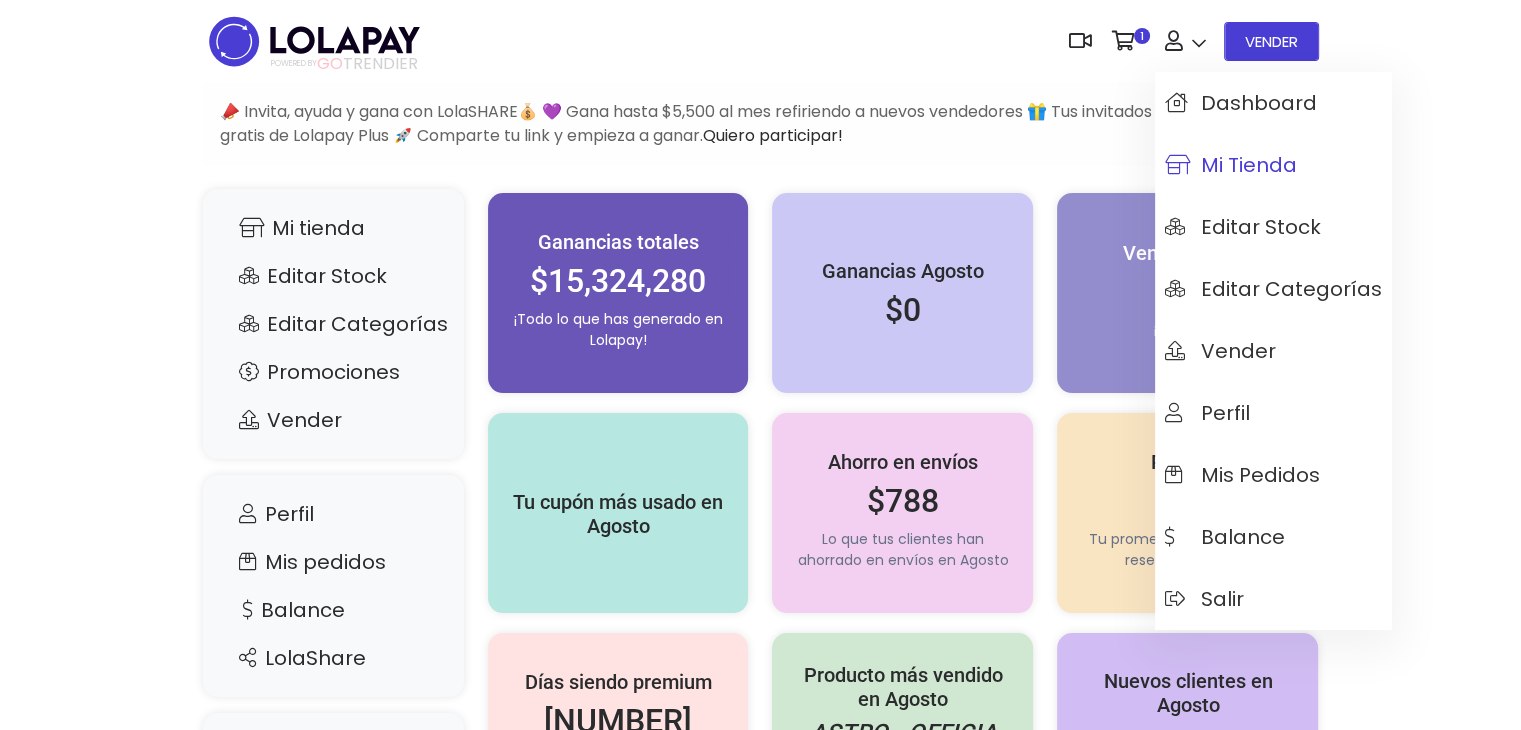 click on "Mi tienda" at bounding box center [1231, 165] 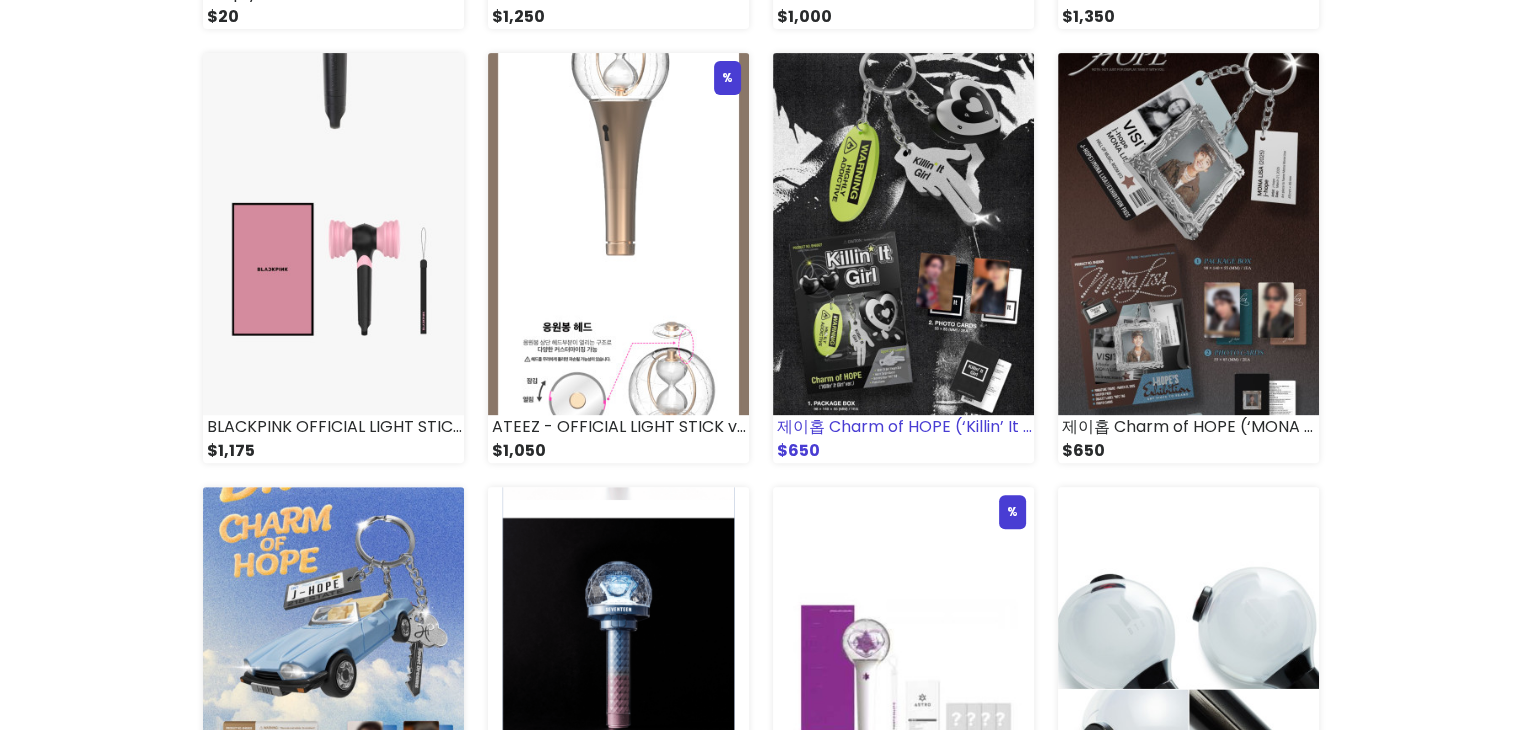 scroll, scrollTop: 733, scrollLeft: 0, axis: vertical 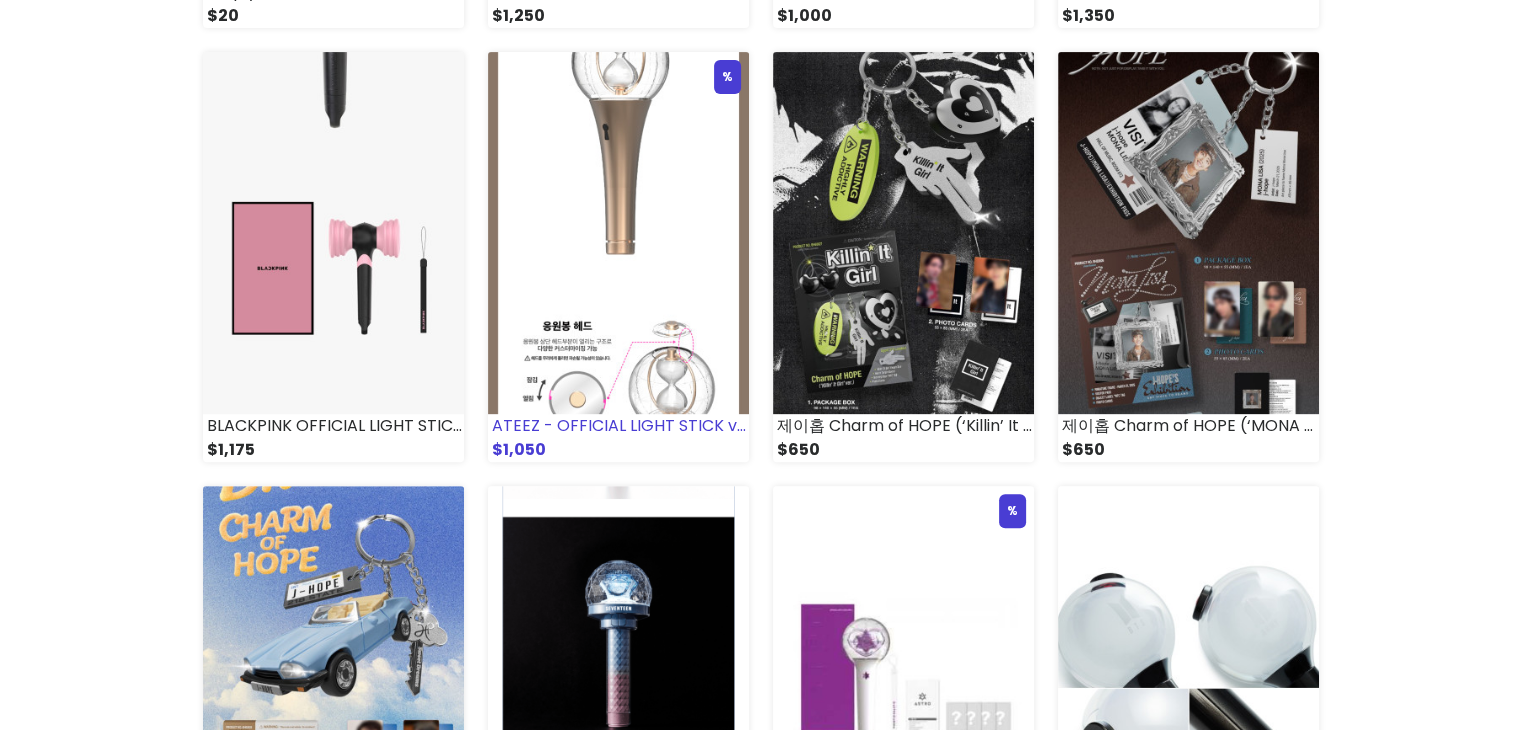 click at bounding box center (618, 233) 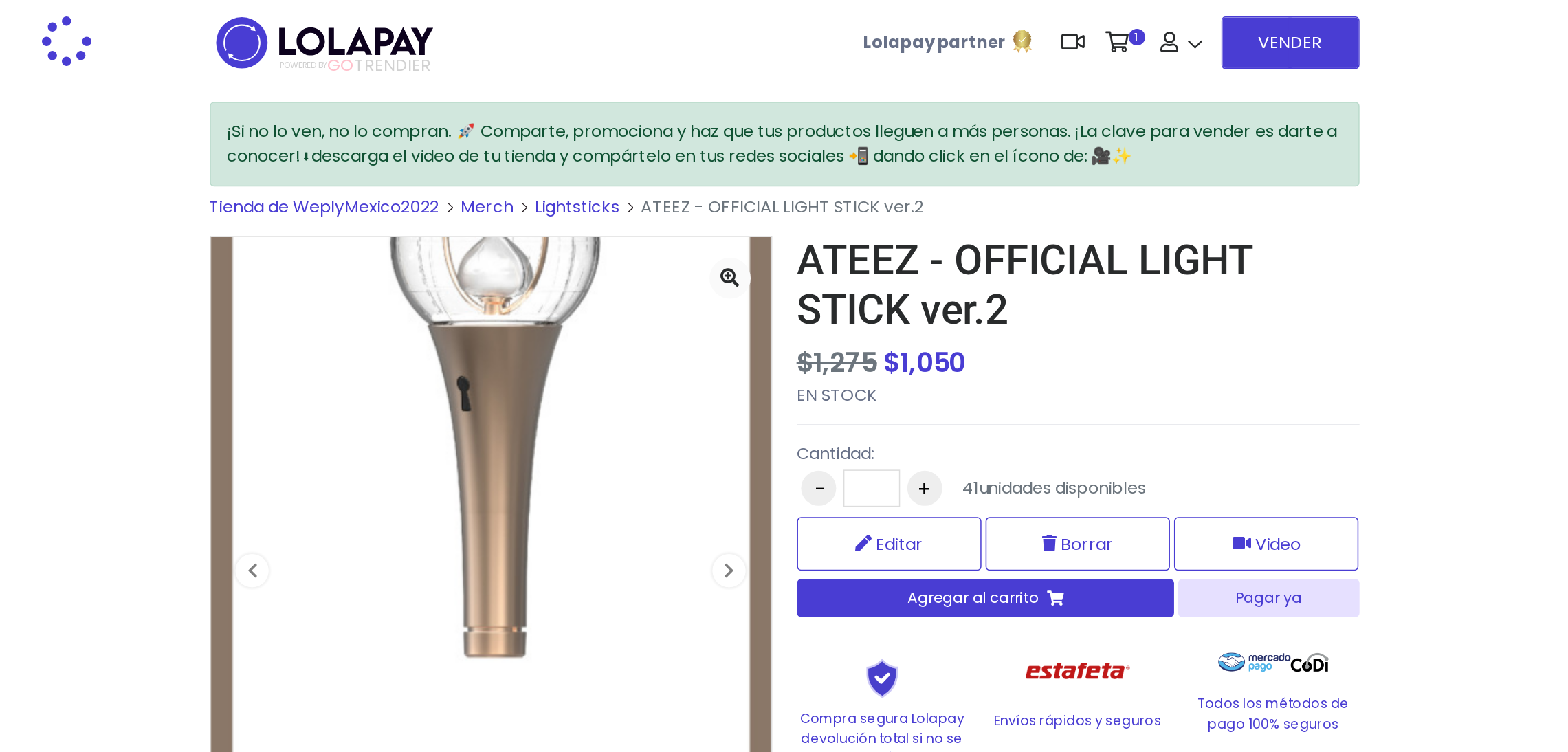 scroll, scrollTop: 0, scrollLeft: 0, axis: both 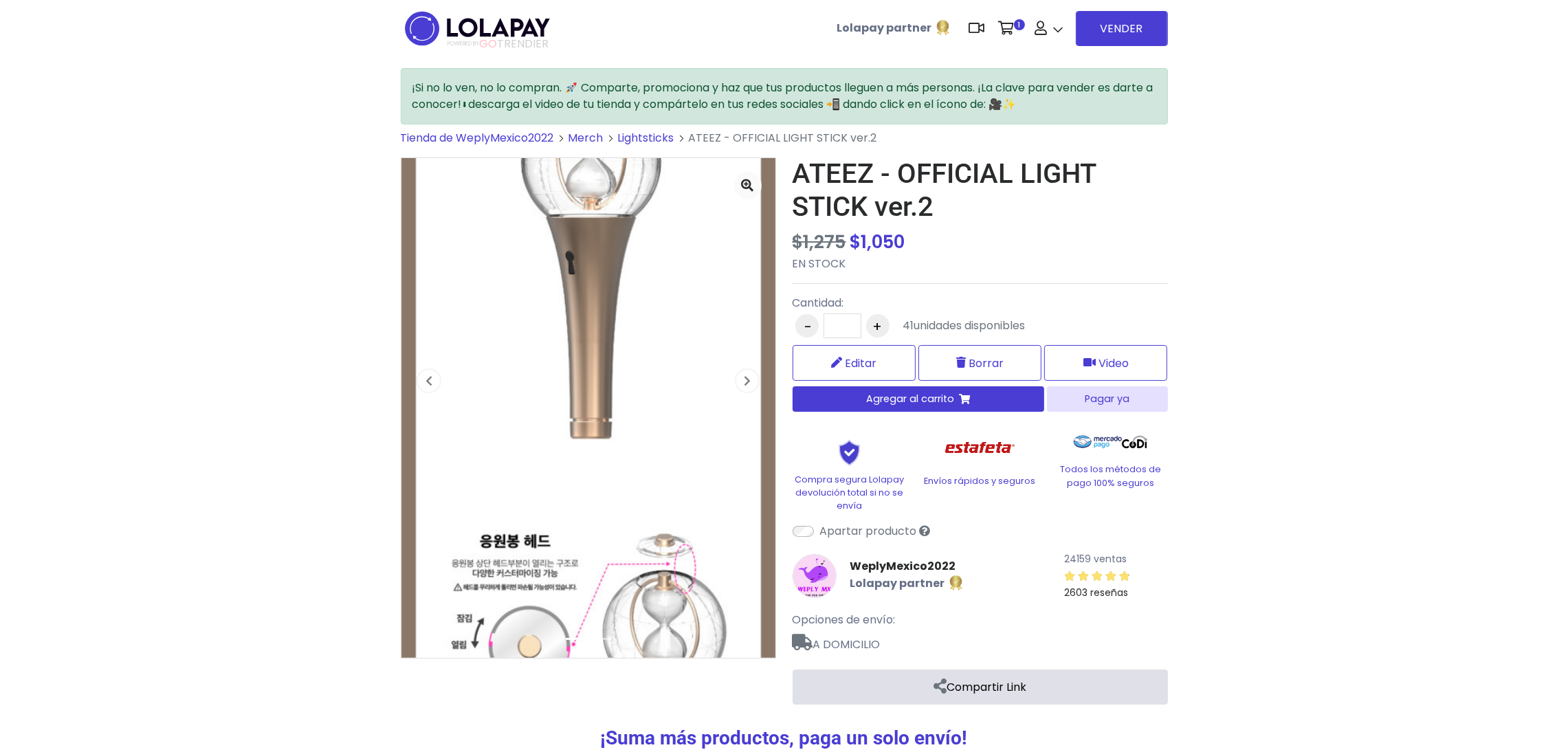 drag, startPoint x: 1035, startPoint y: 1, endPoint x: 346, endPoint y: 324, distance: 760.9533 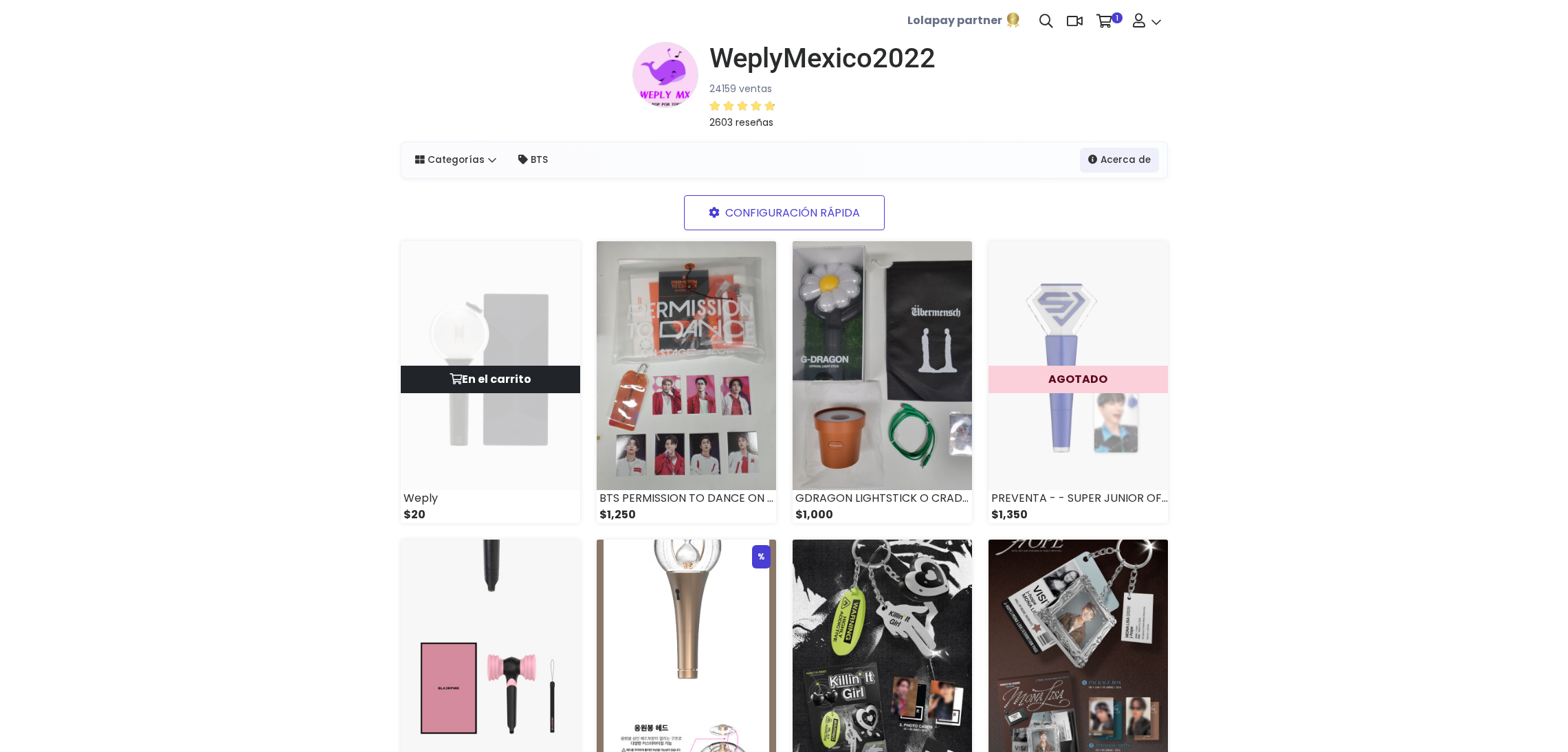 scroll, scrollTop: 510, scrollLeft: 0, axis: vertical 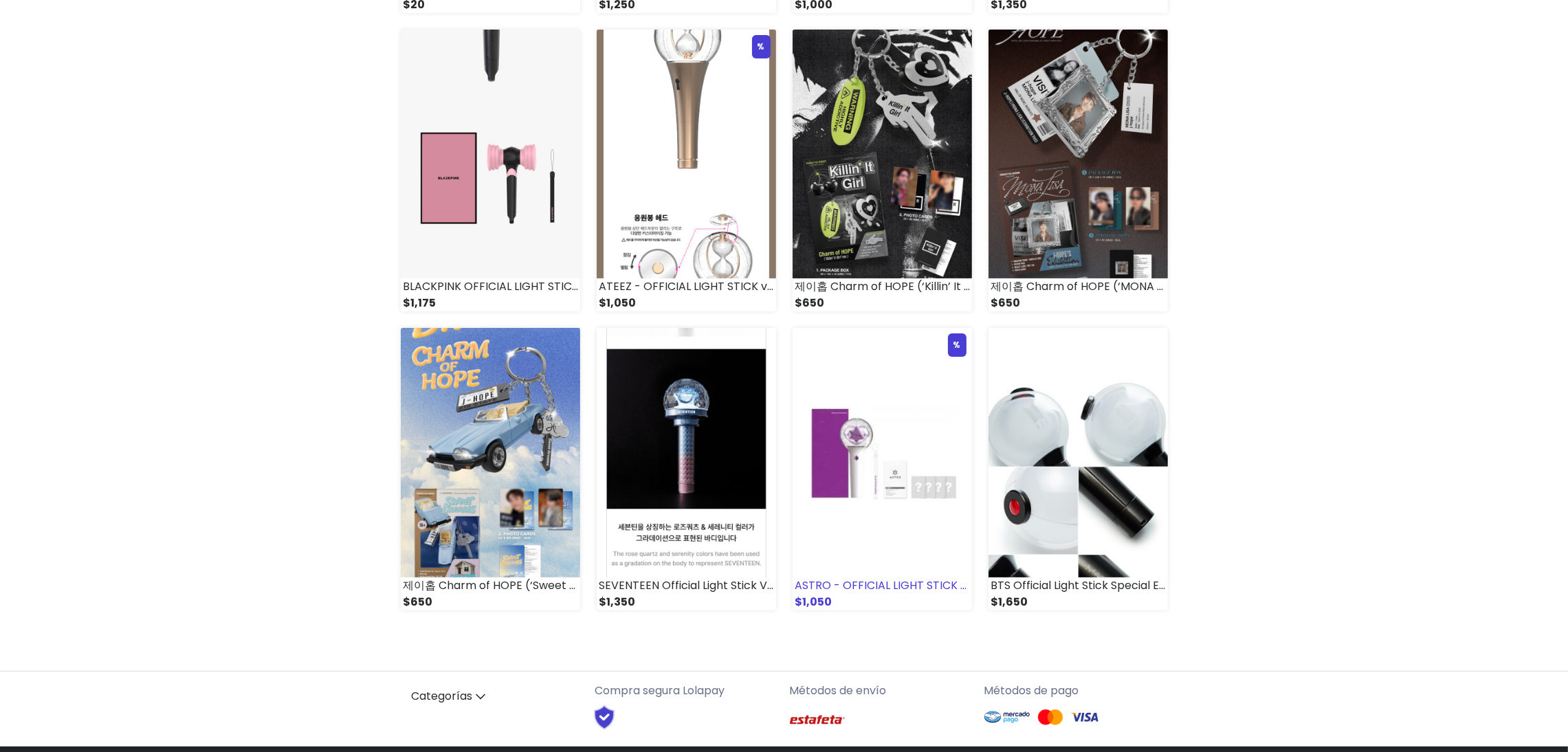 click at bounding box center [882, 452] 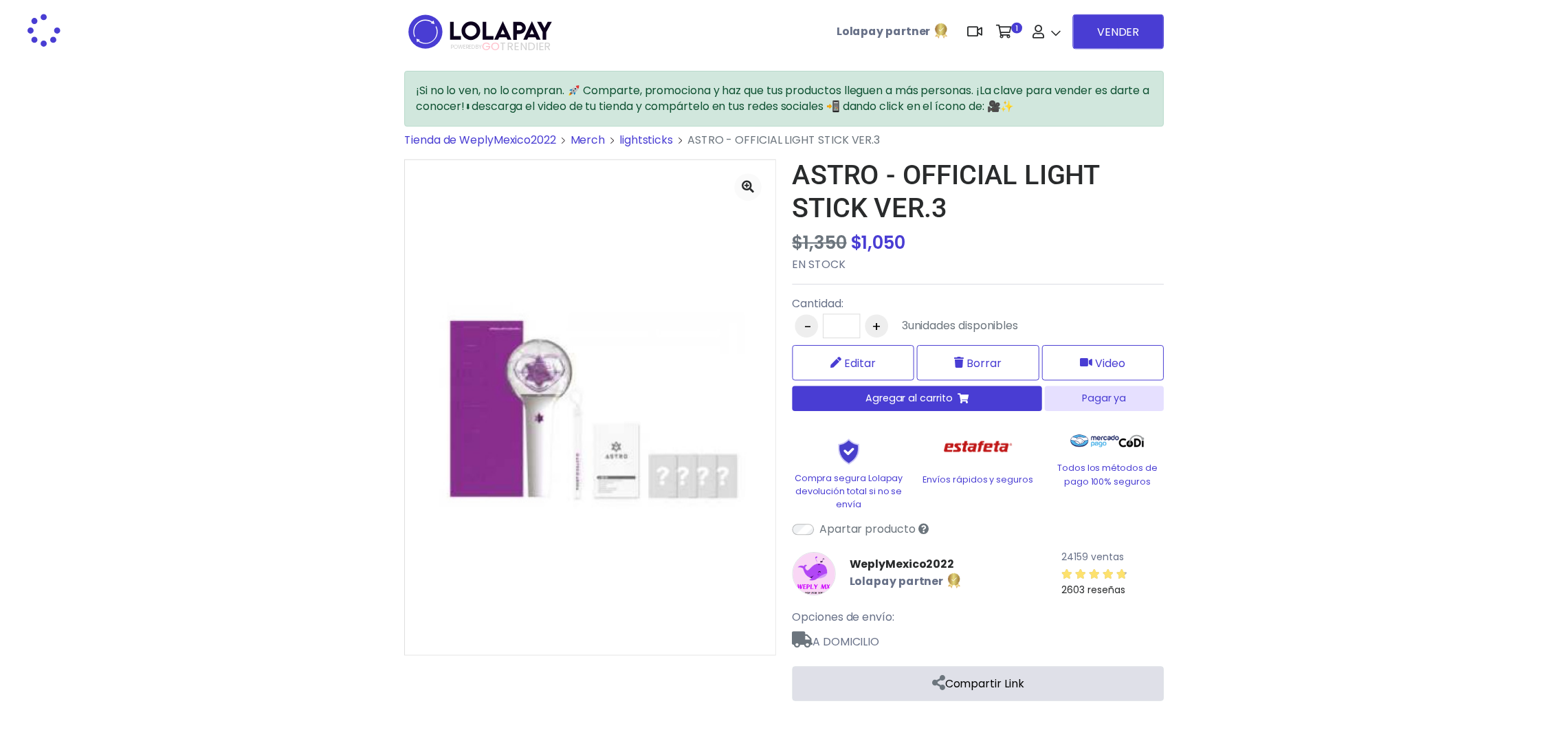scroll, scrollTop: 0, scrollLeft: 0, axis: both 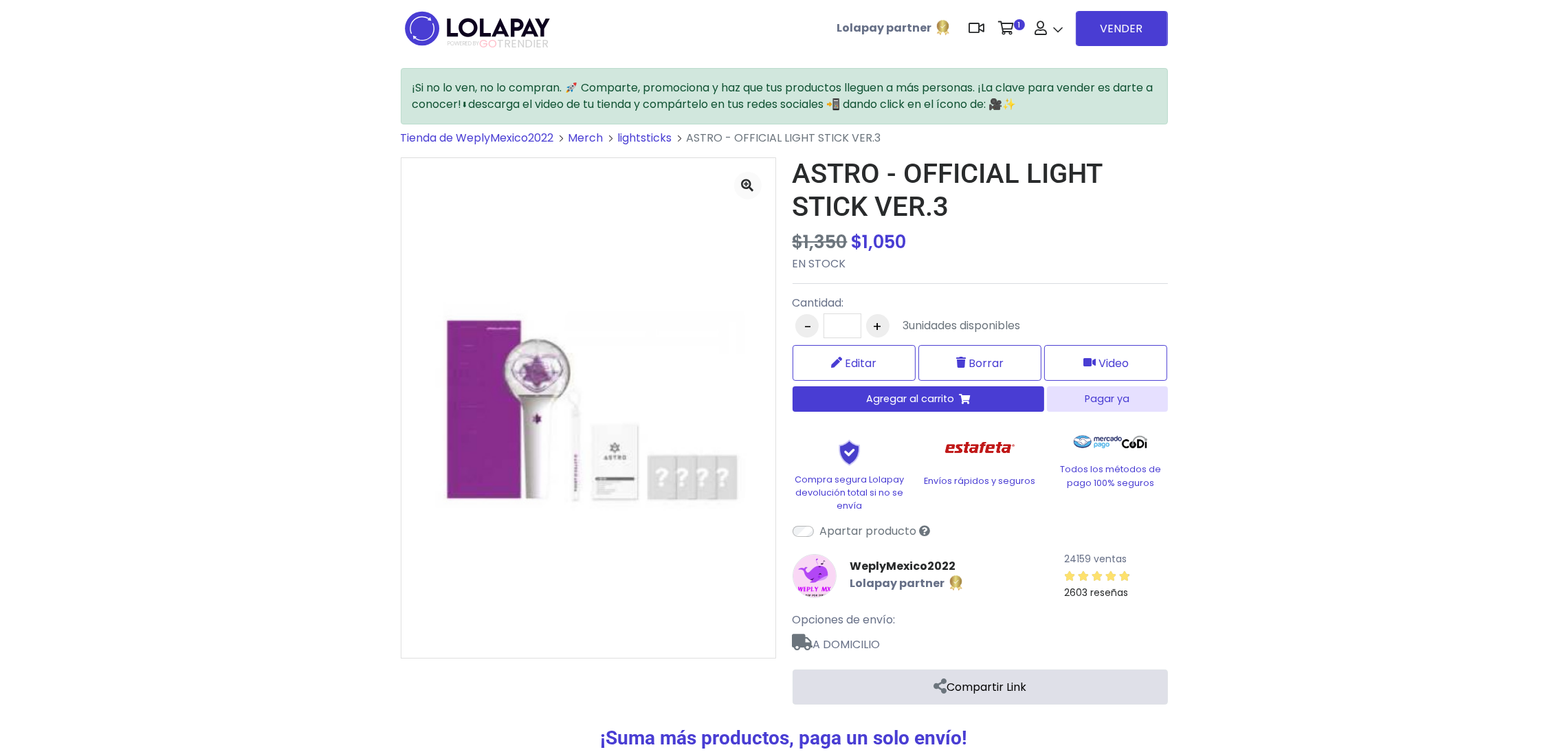 click on "¡Si no lo ven, no lo compran. 🚀 Comparte, promociona y haz que tus productos lleguen a más personas. ¡La clave para vender es darte a conocer!⬇descarga el video de tu tienda y compártelo en tus redes sociales 📲 dando click en el ícono de: 🎥✨
Tienda de [COMPANY]" at bounding box center (784, 485) 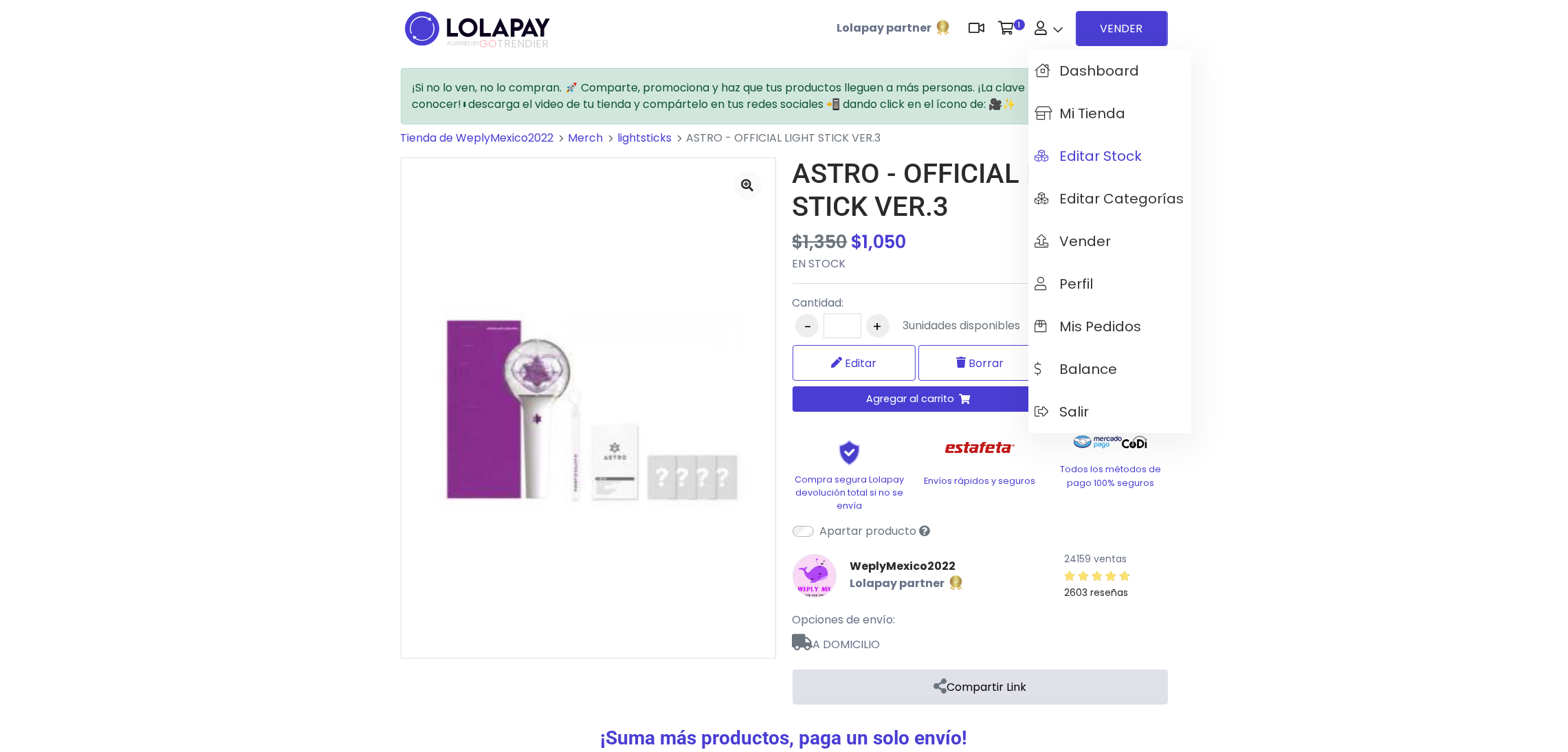 click on "Editar Stock" at bounding box center [1089, 156] 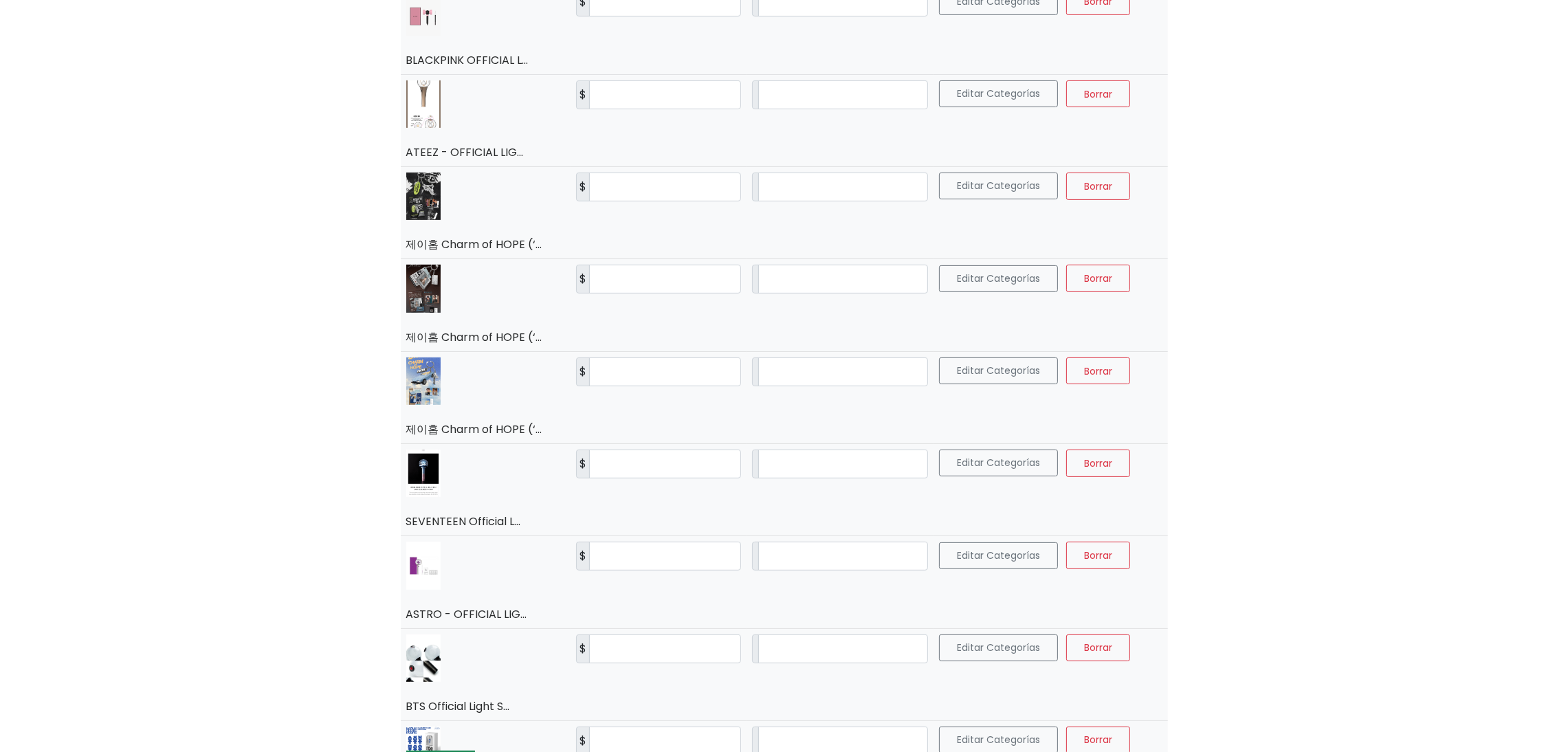 scroll, scrollTop: 687, scrollLeft: 0, axis: vertical 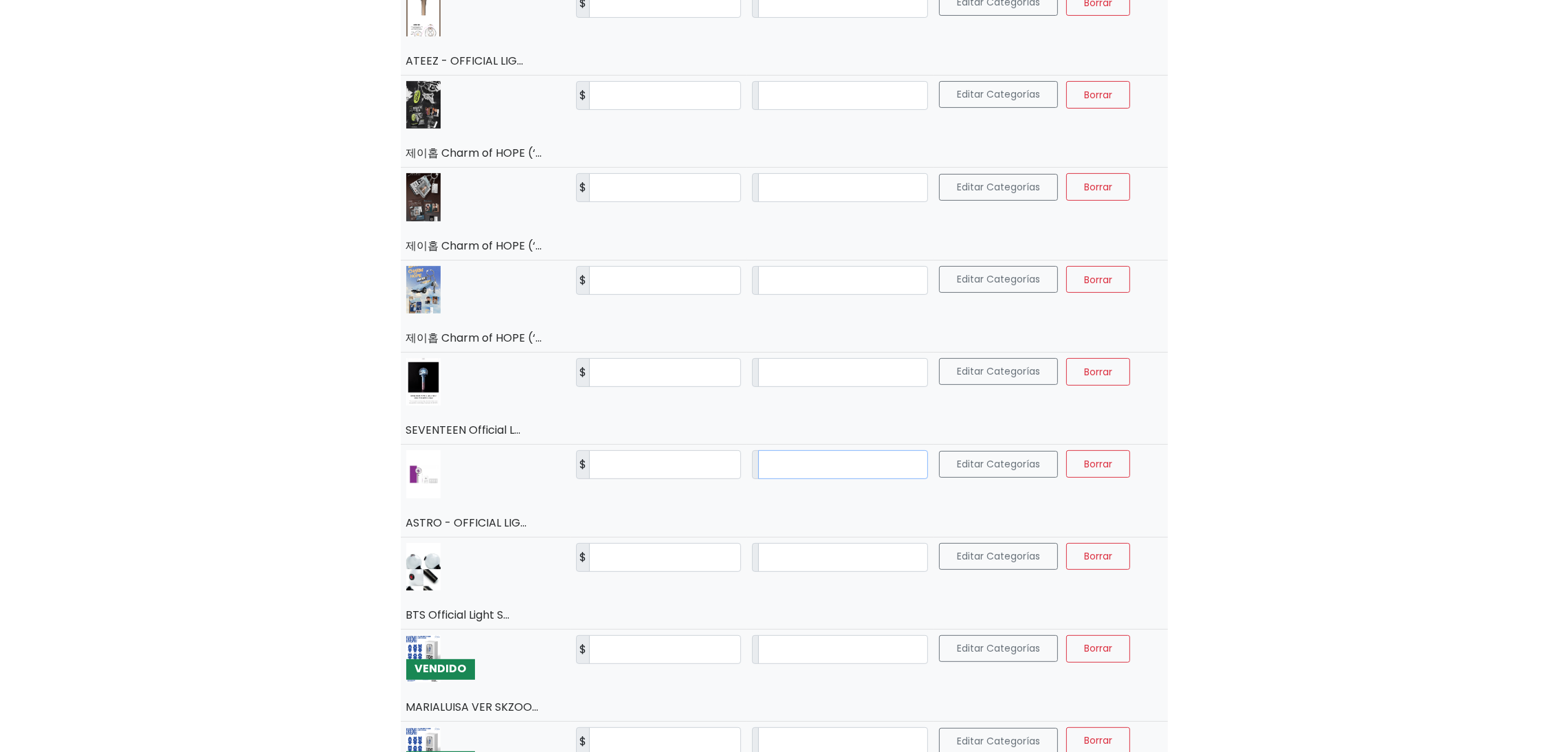 drag, startPoint x: 807, startPoint y: 468, endPoint x: 740, endPoint y: 468, distance: 67 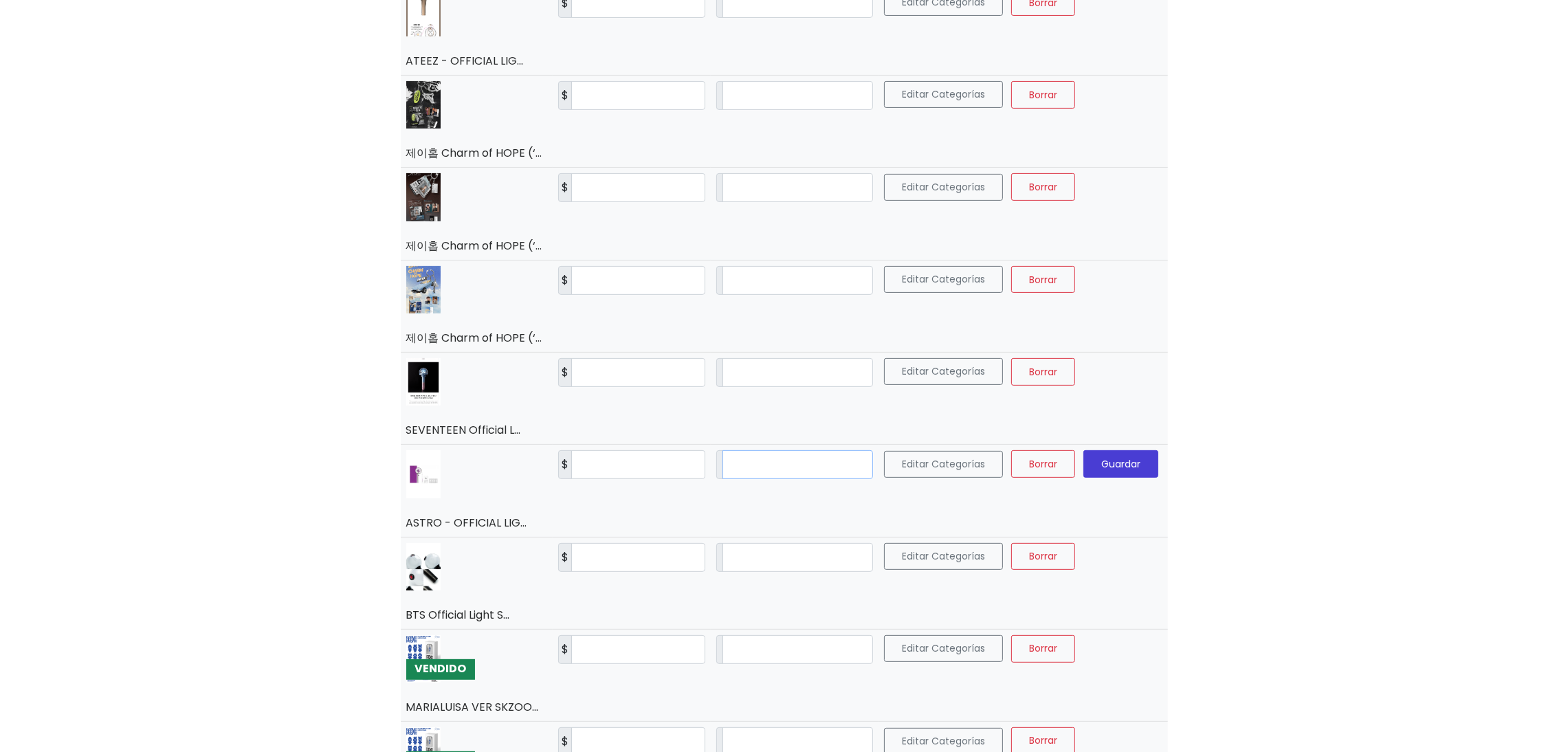 type on "**" 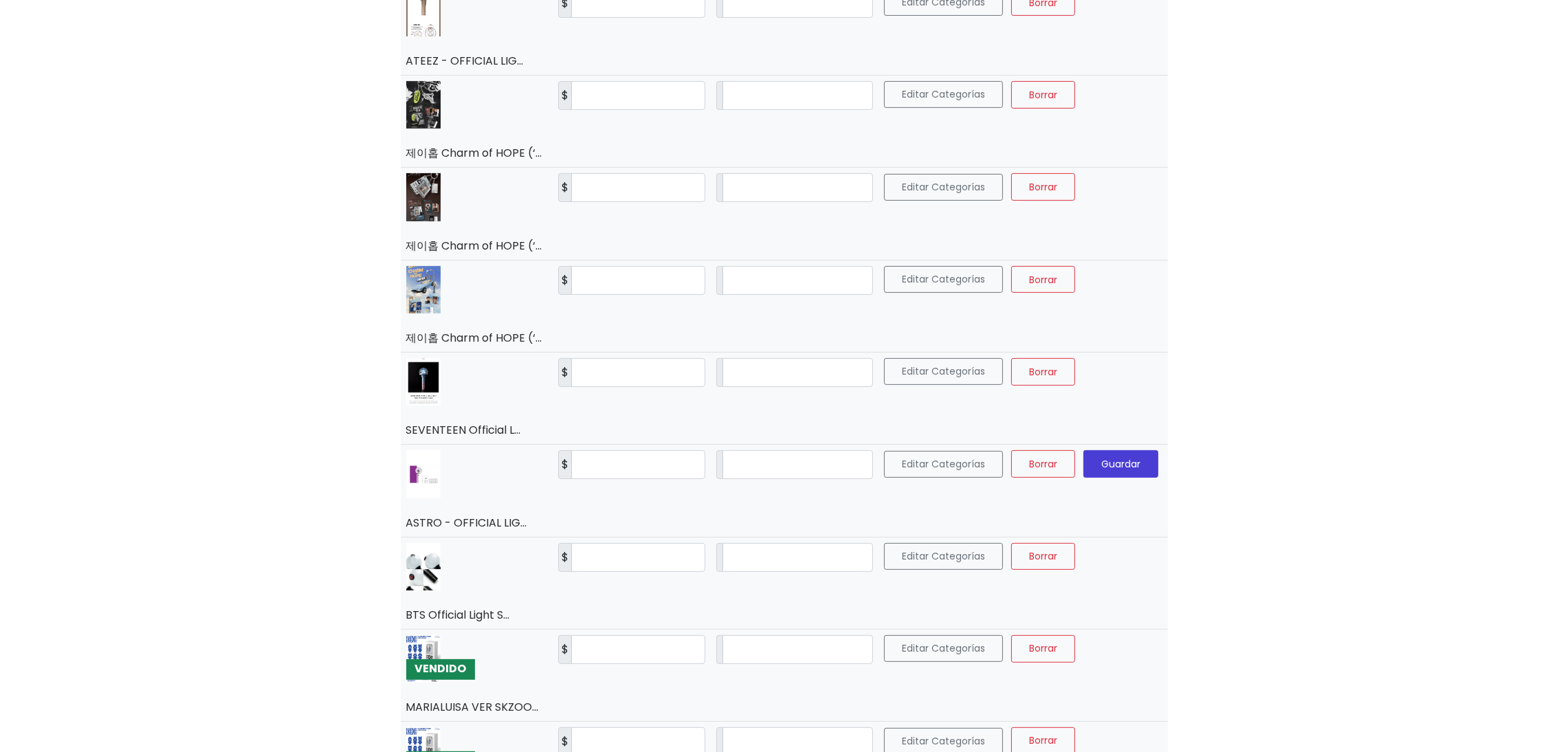 click on "Guardar" at bounding box center [1120, 464] 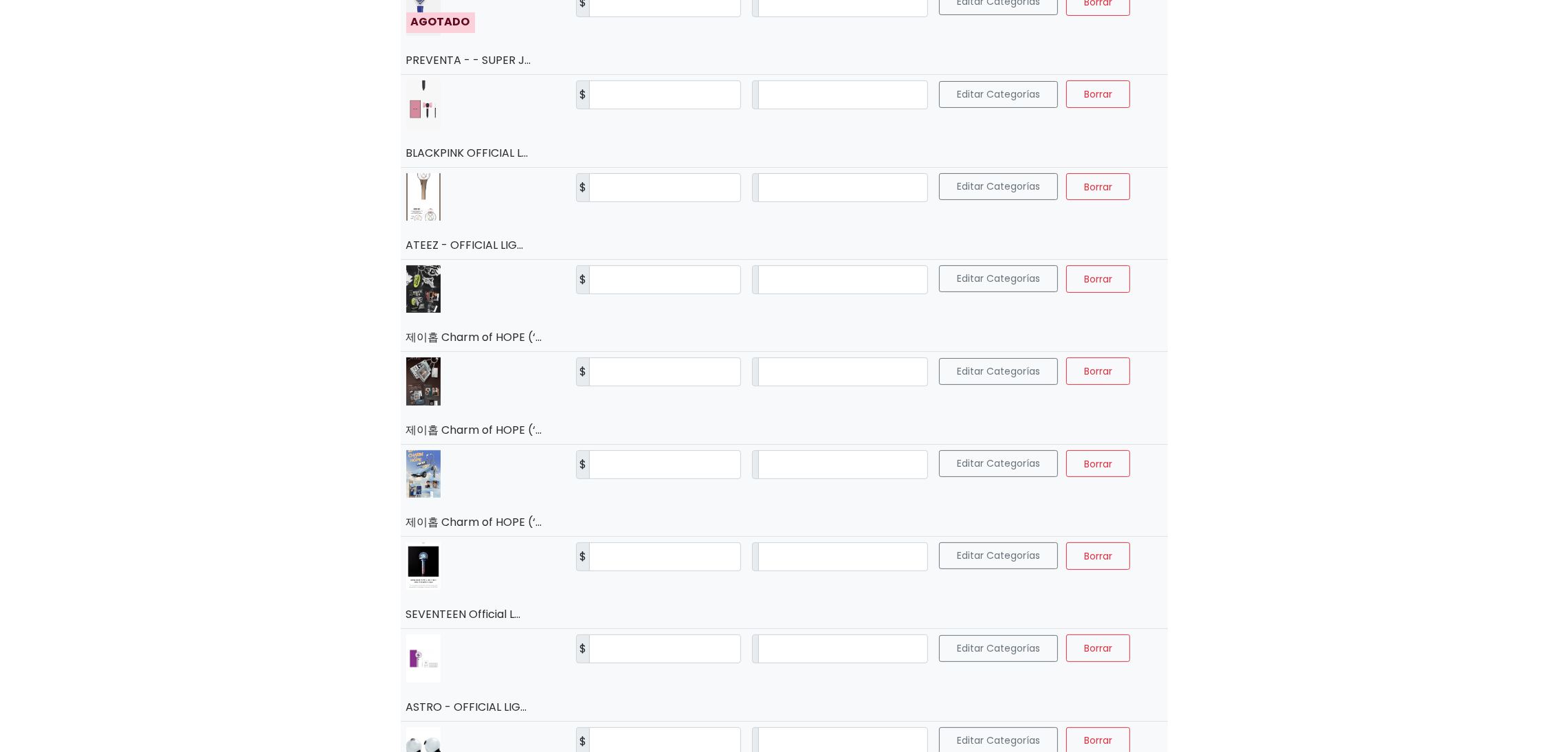 scroll, scrollTop: 480, scrollLeft: 0, axis: vertical 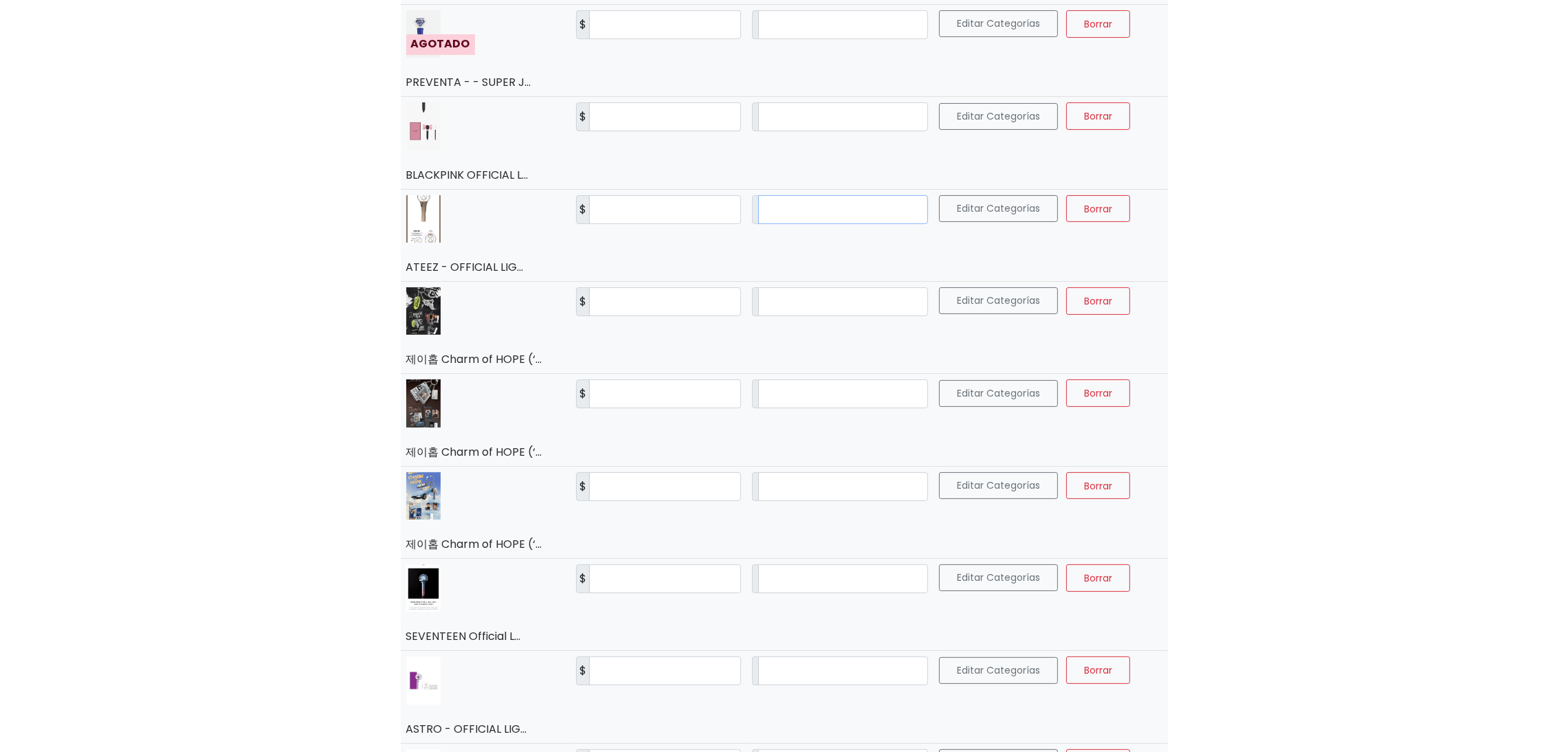 drag, startPoint x: 788, startPoint y: 212, endPoint x: 749, endPoint y: 211, distance: 39.01282 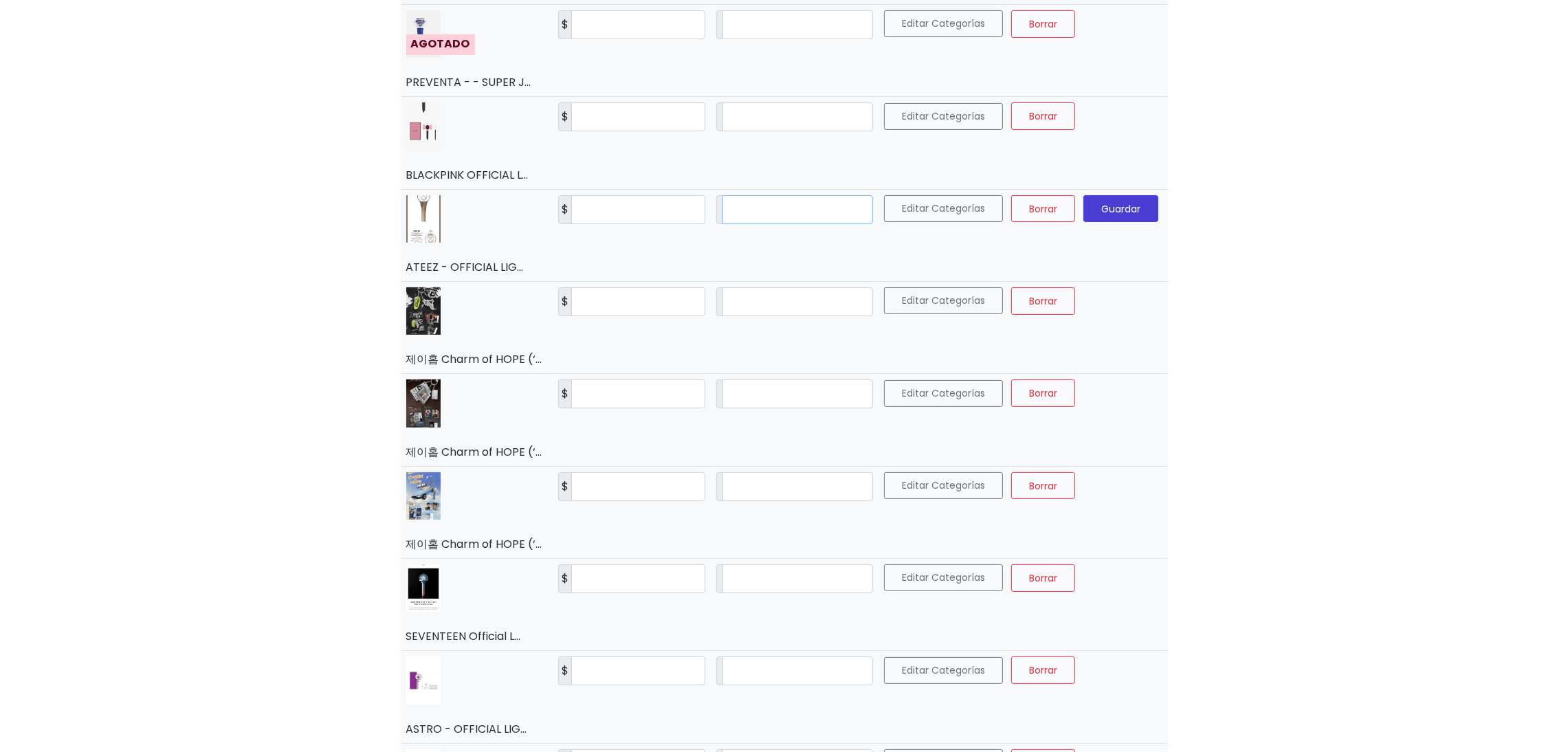 type on "**" 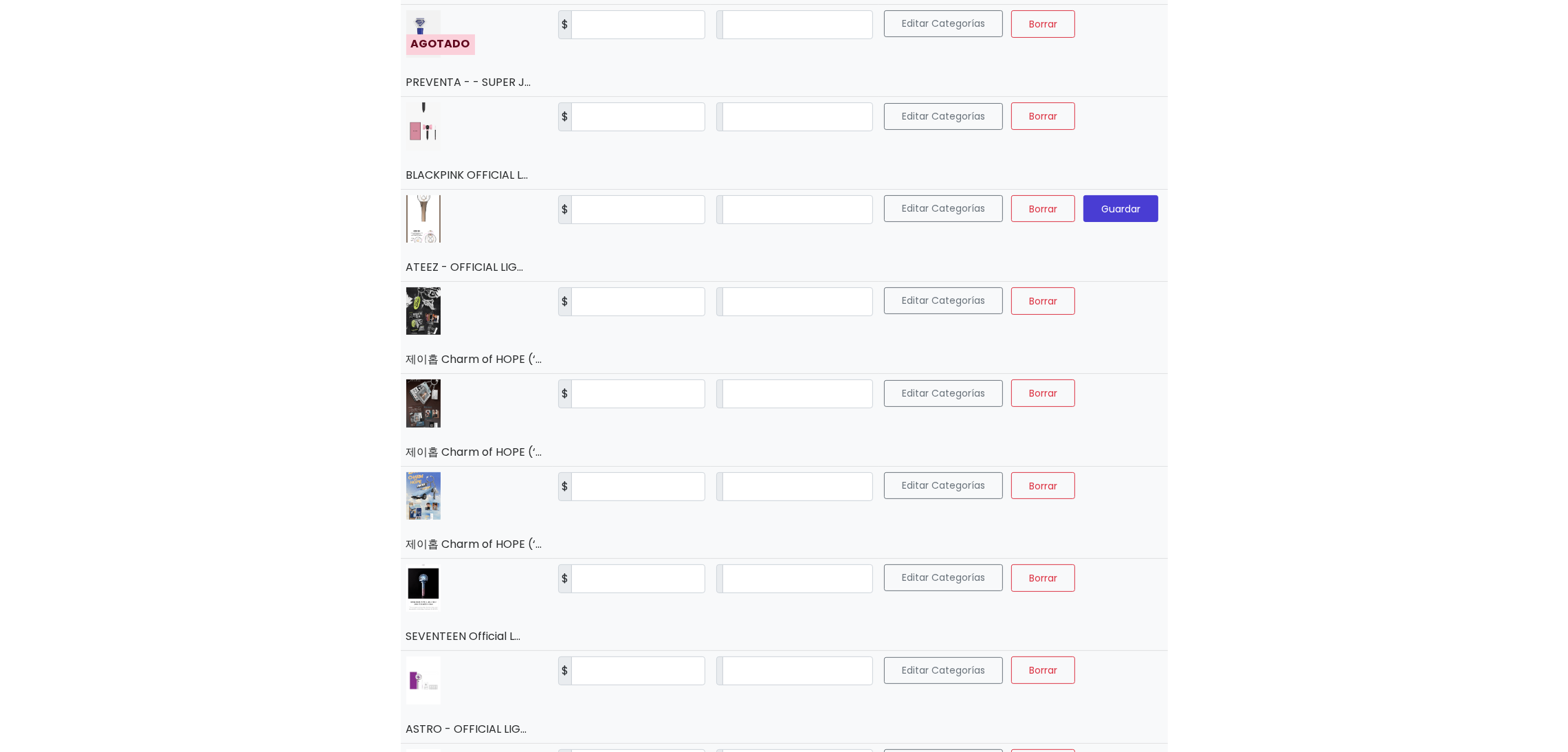 click on "Guardar" at bounding box center [1120, 208] 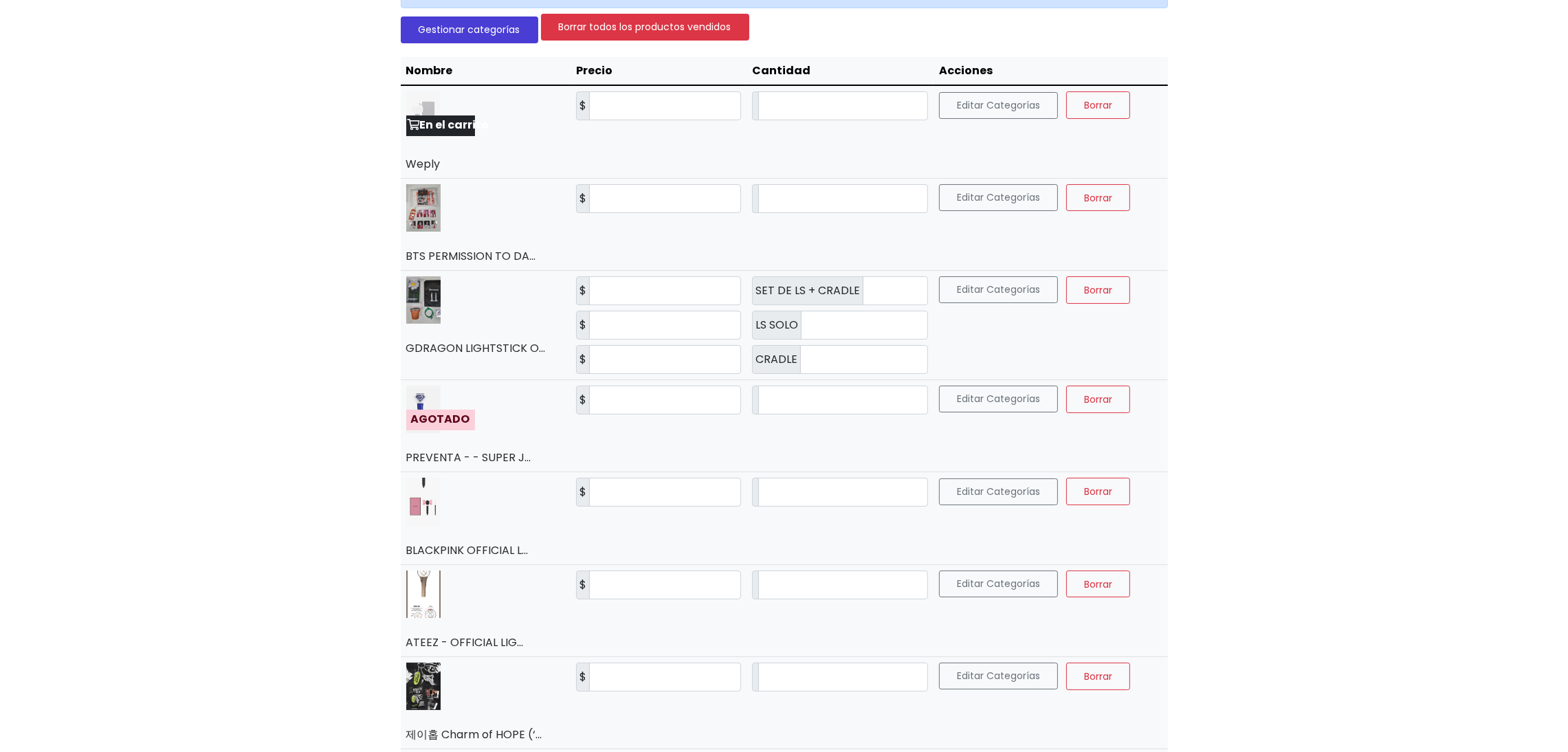 scroll, scrollTop: 0, scrollLeft: 0, axis: both 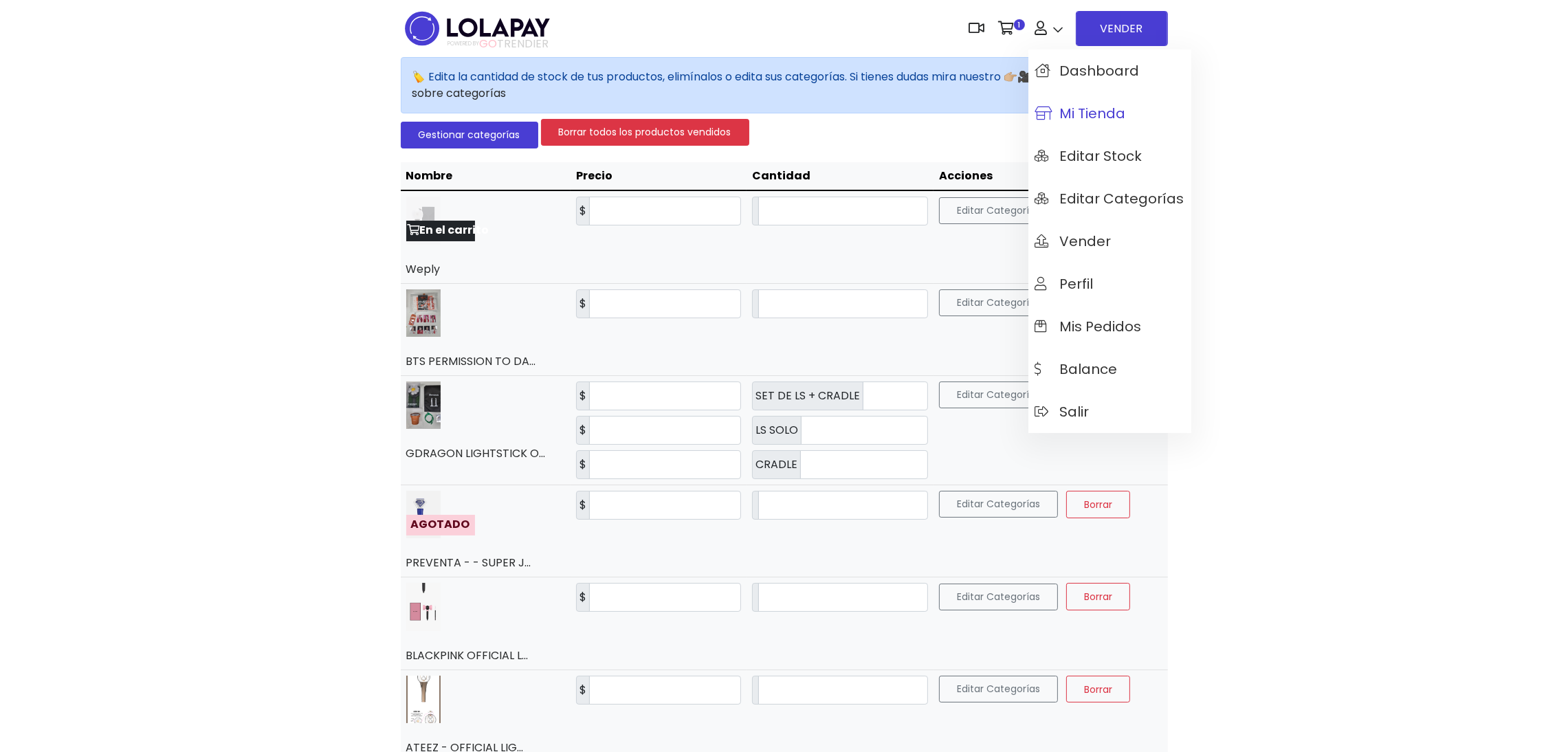 click on "Mi tienda" at bounding box center (1081, 113) 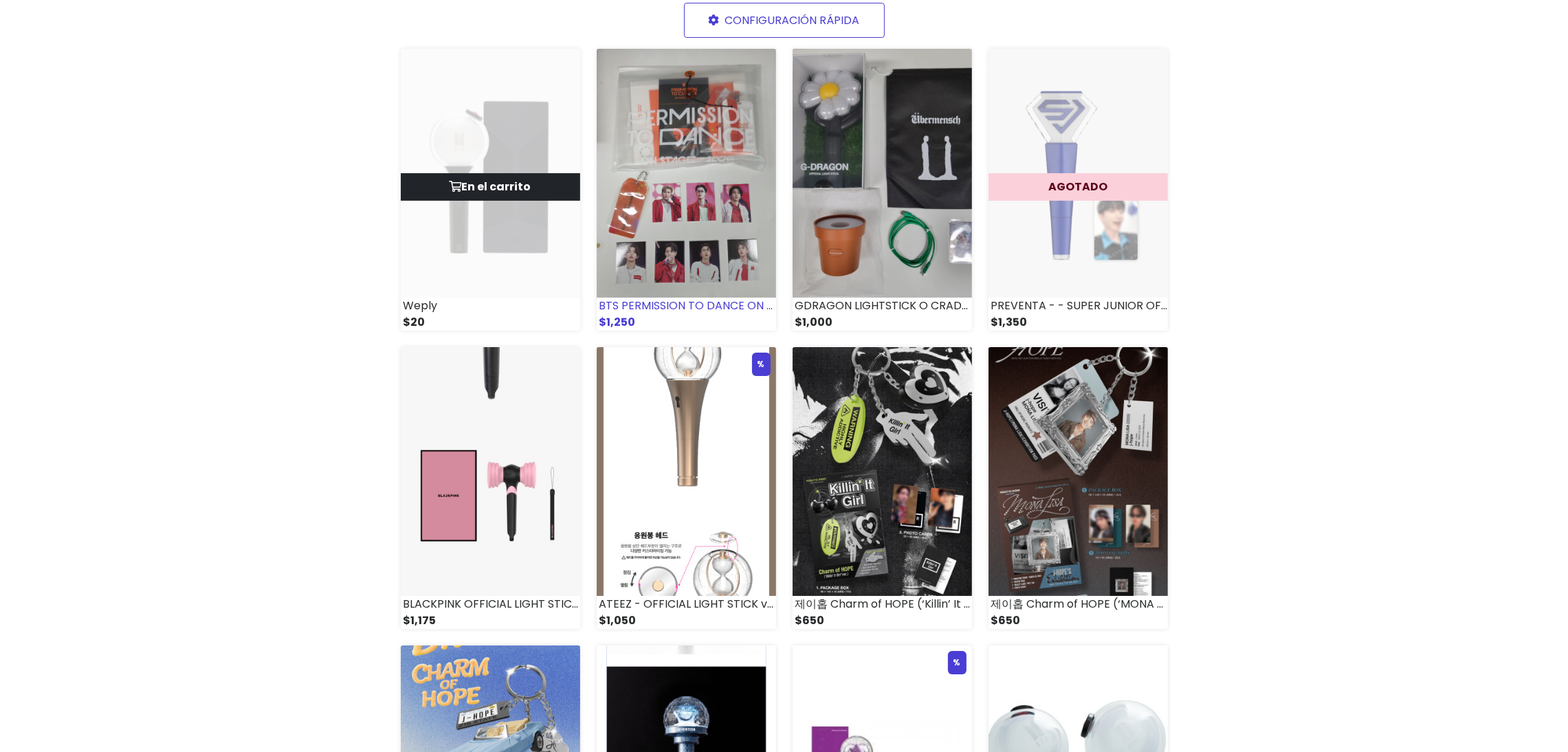 scroll, scrollTop: 206, scrollLeft: 0, axis: vertical 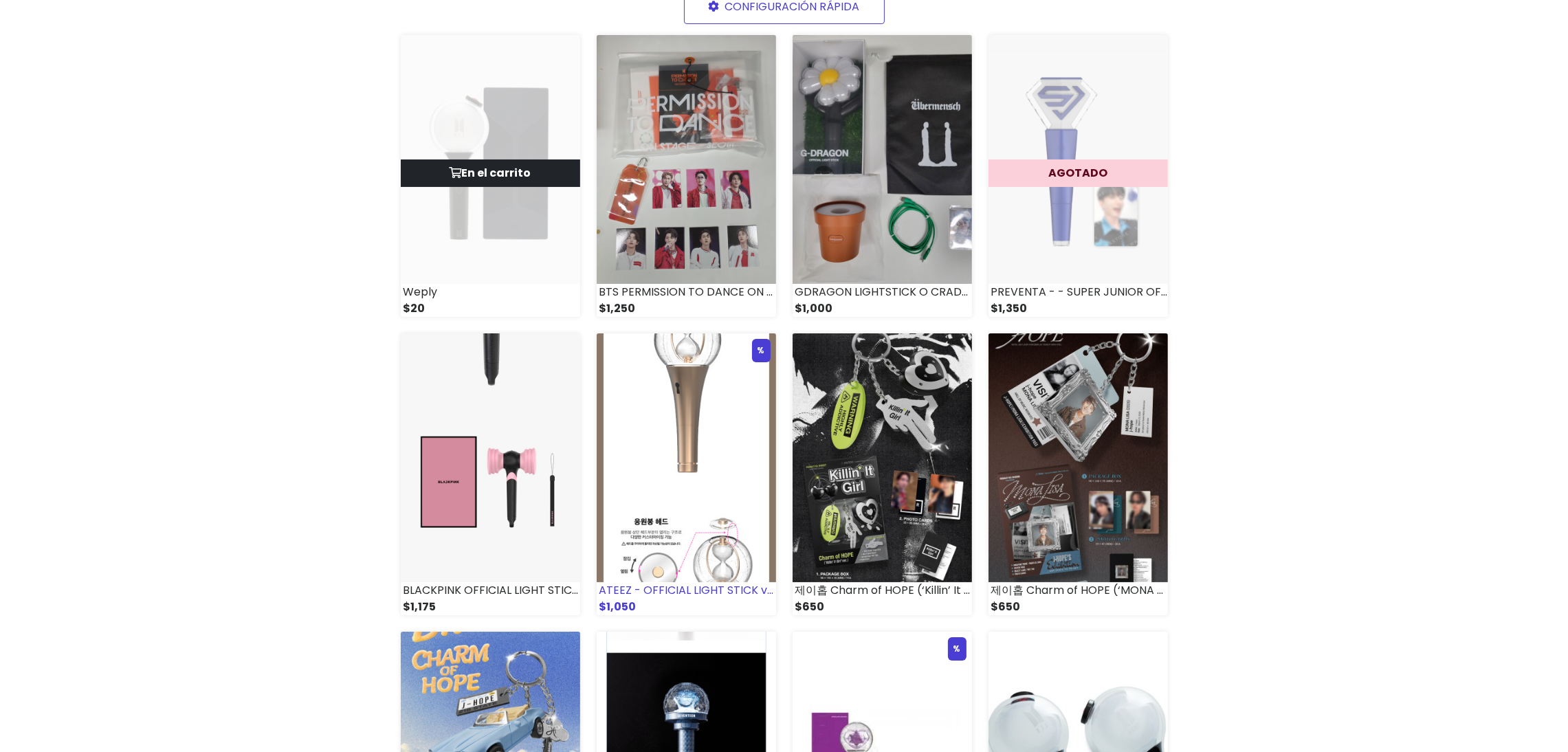 click at bounding box center [686, 458] 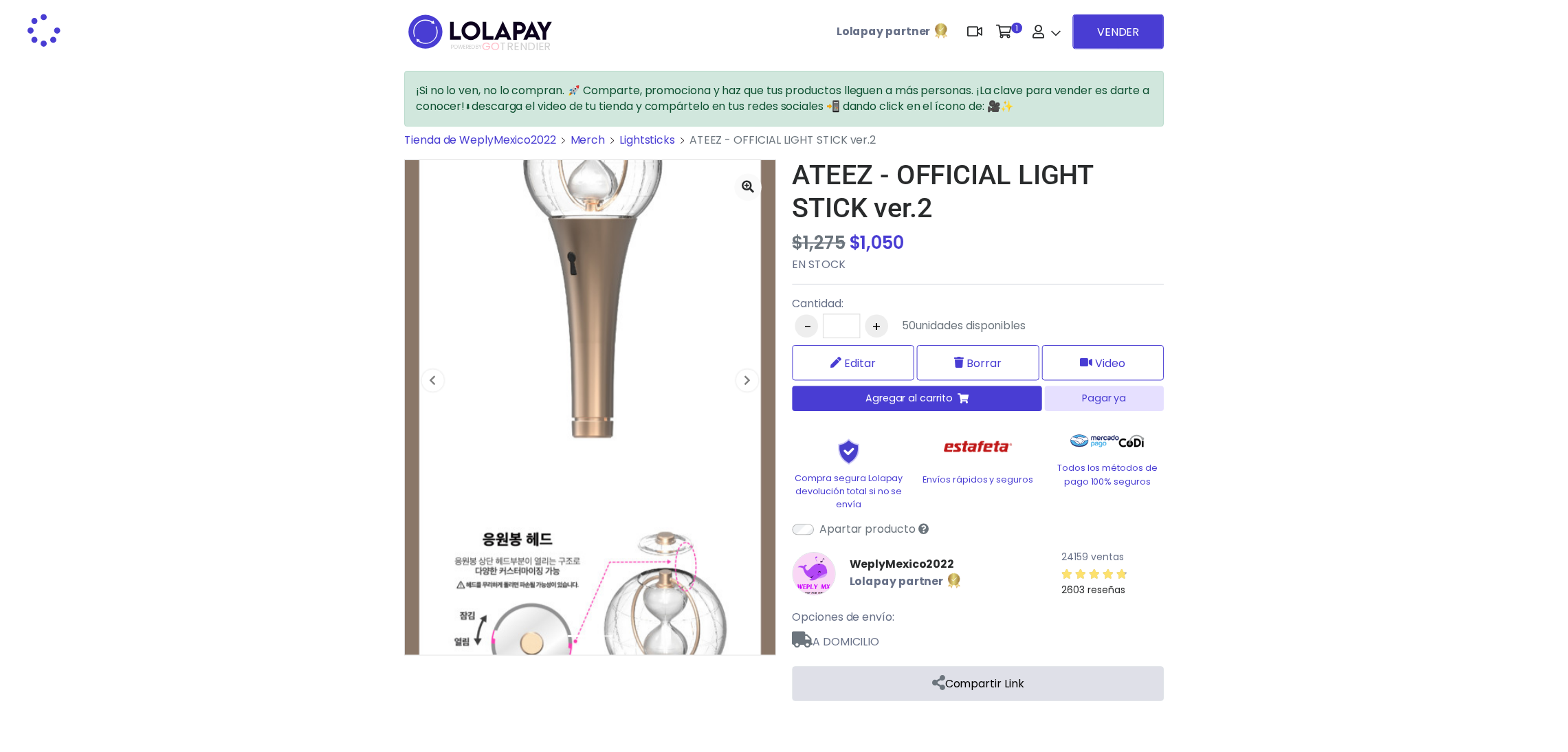 scroll, scrollTop: 0, scrollLeft: 0, axis: both 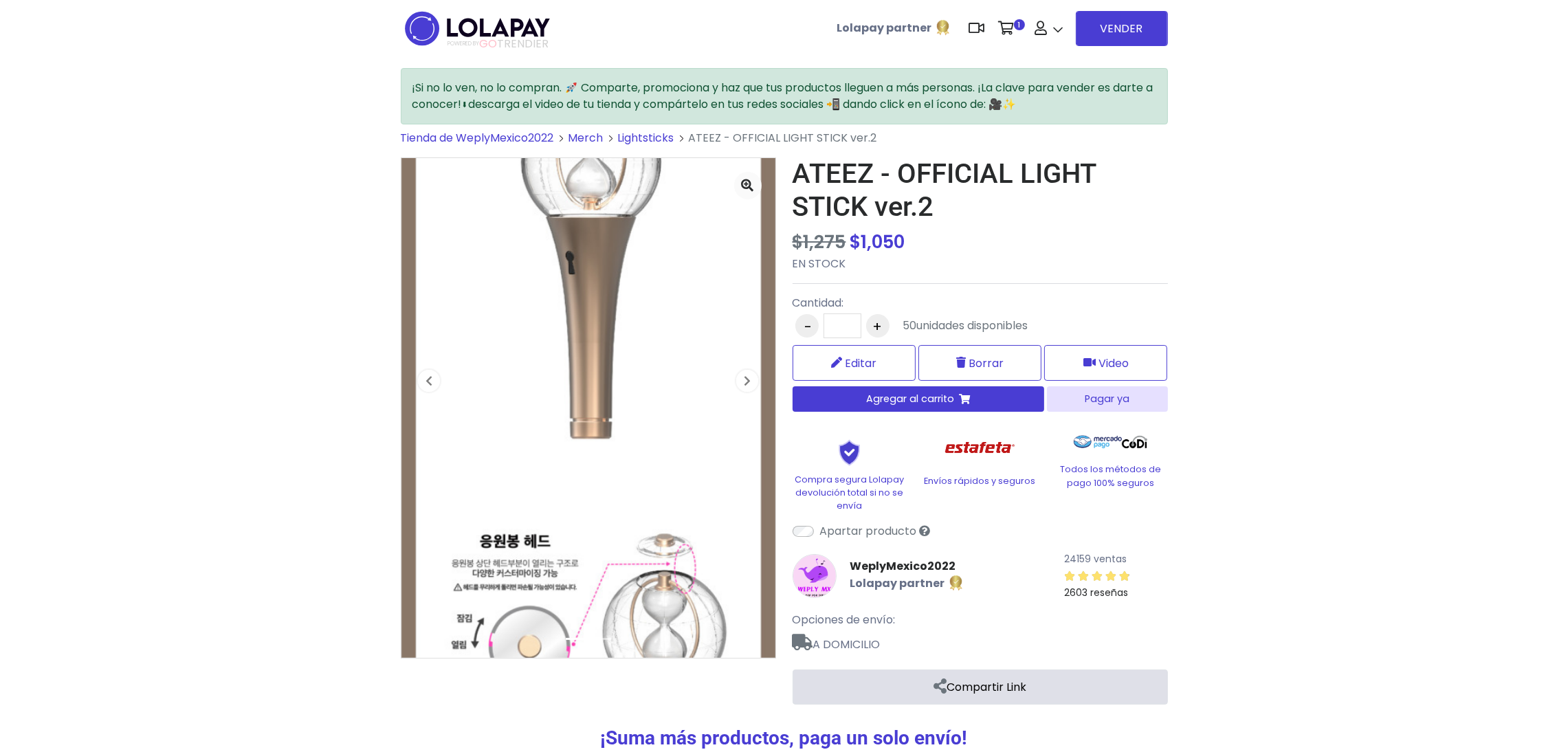 click on "Compartir Link" at bounding box center [980, 687] 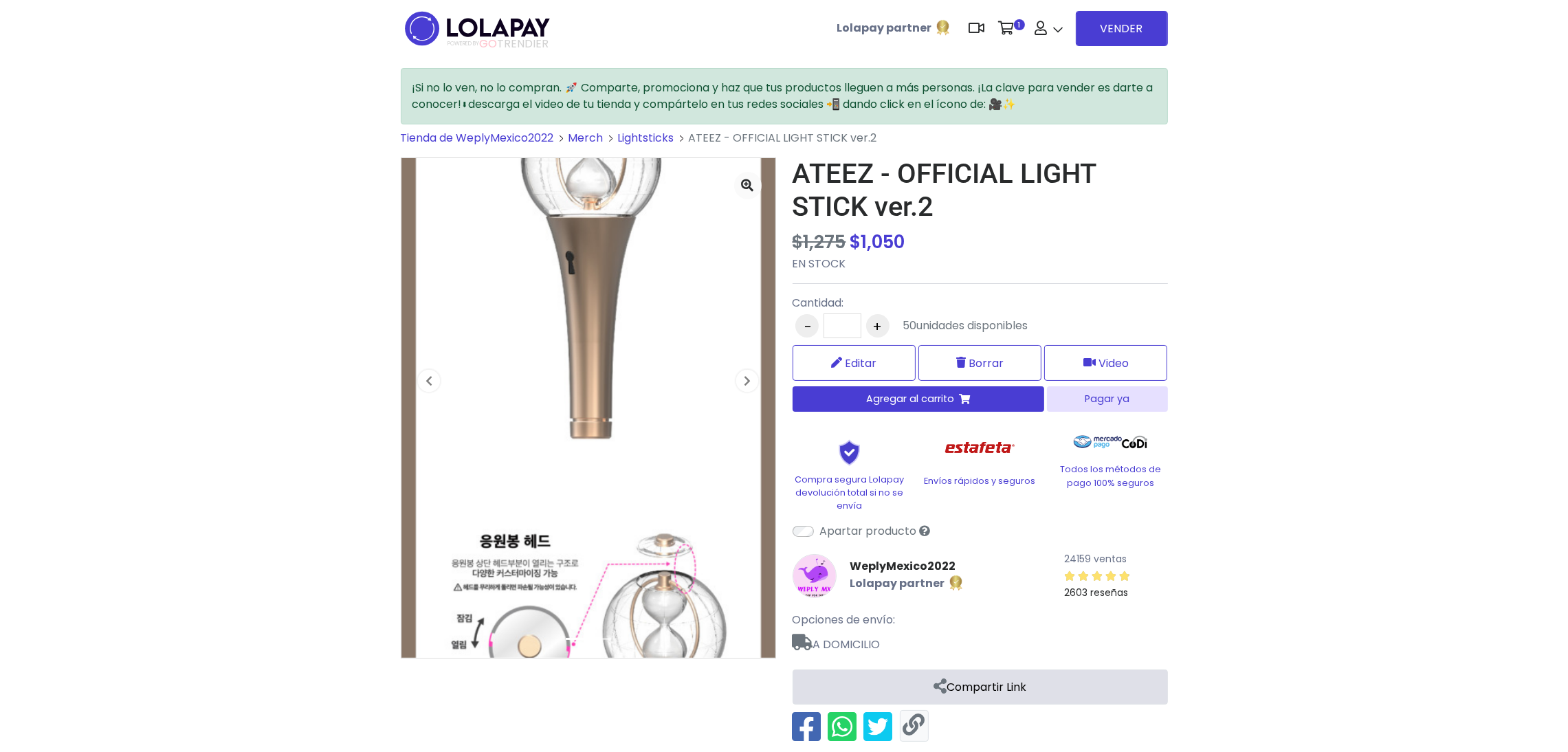 click at bounding box center (914, 725) 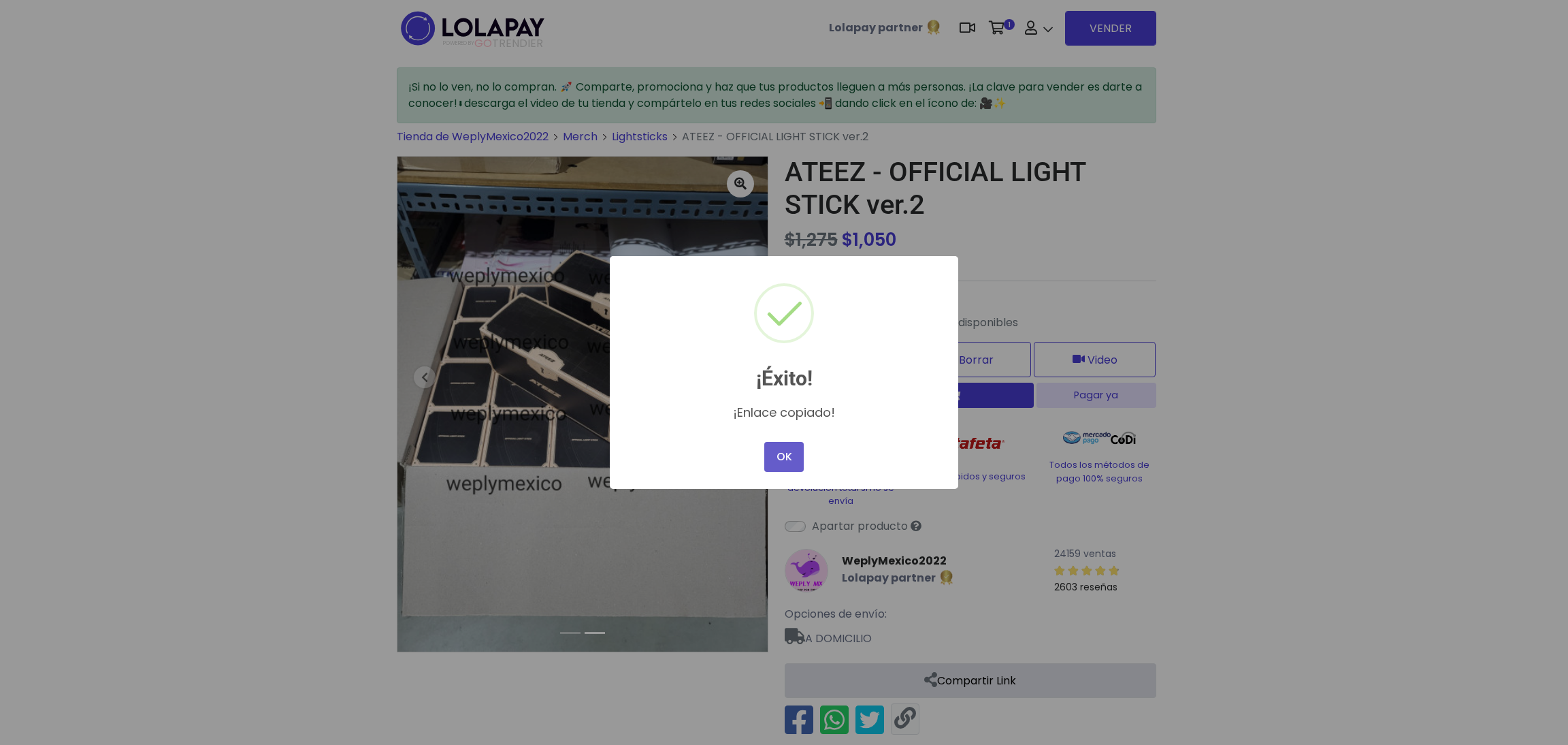 click on "OK" at bounding box center (784, 457) 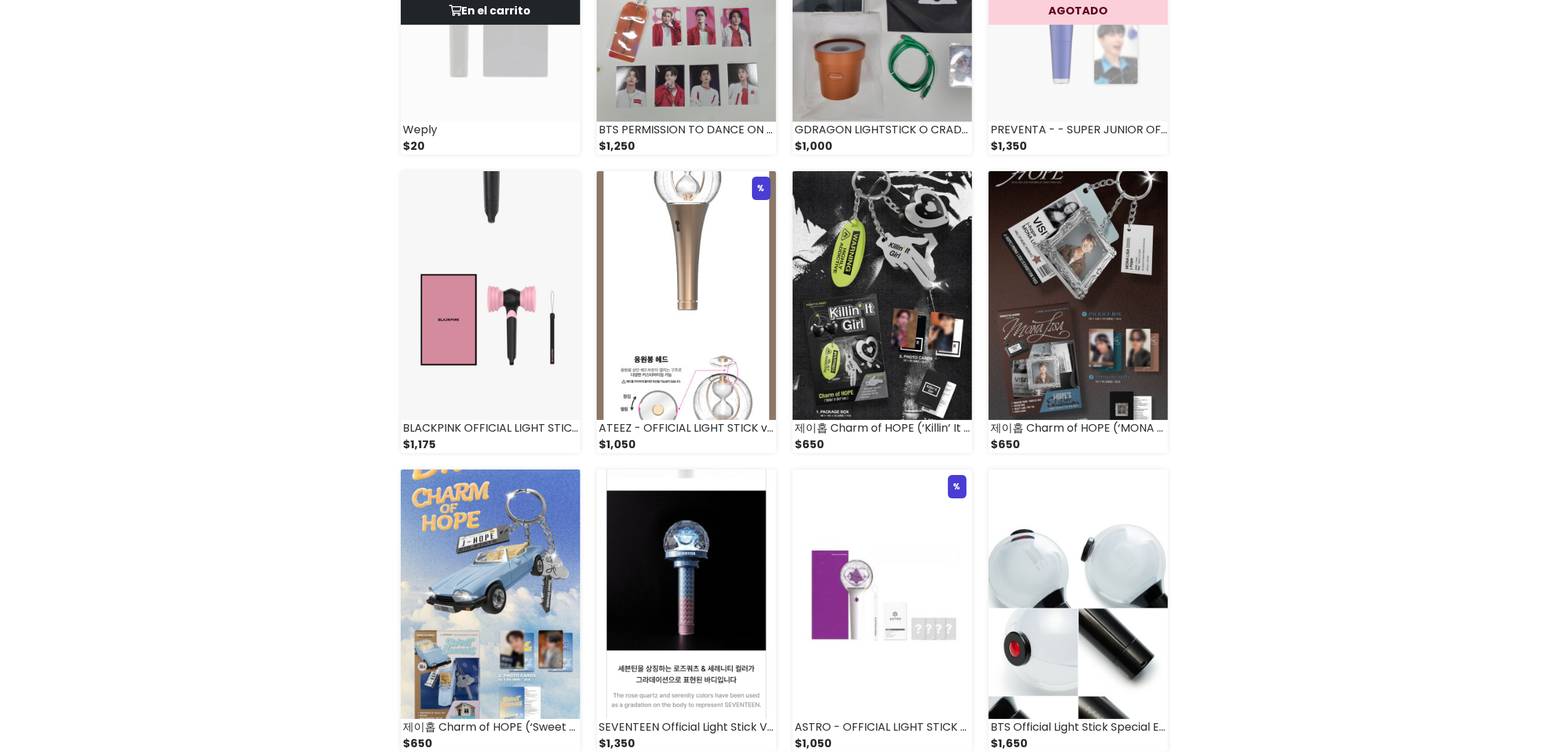scroll, scrollTop: 412, scrollLeft: 0, axis: vertical 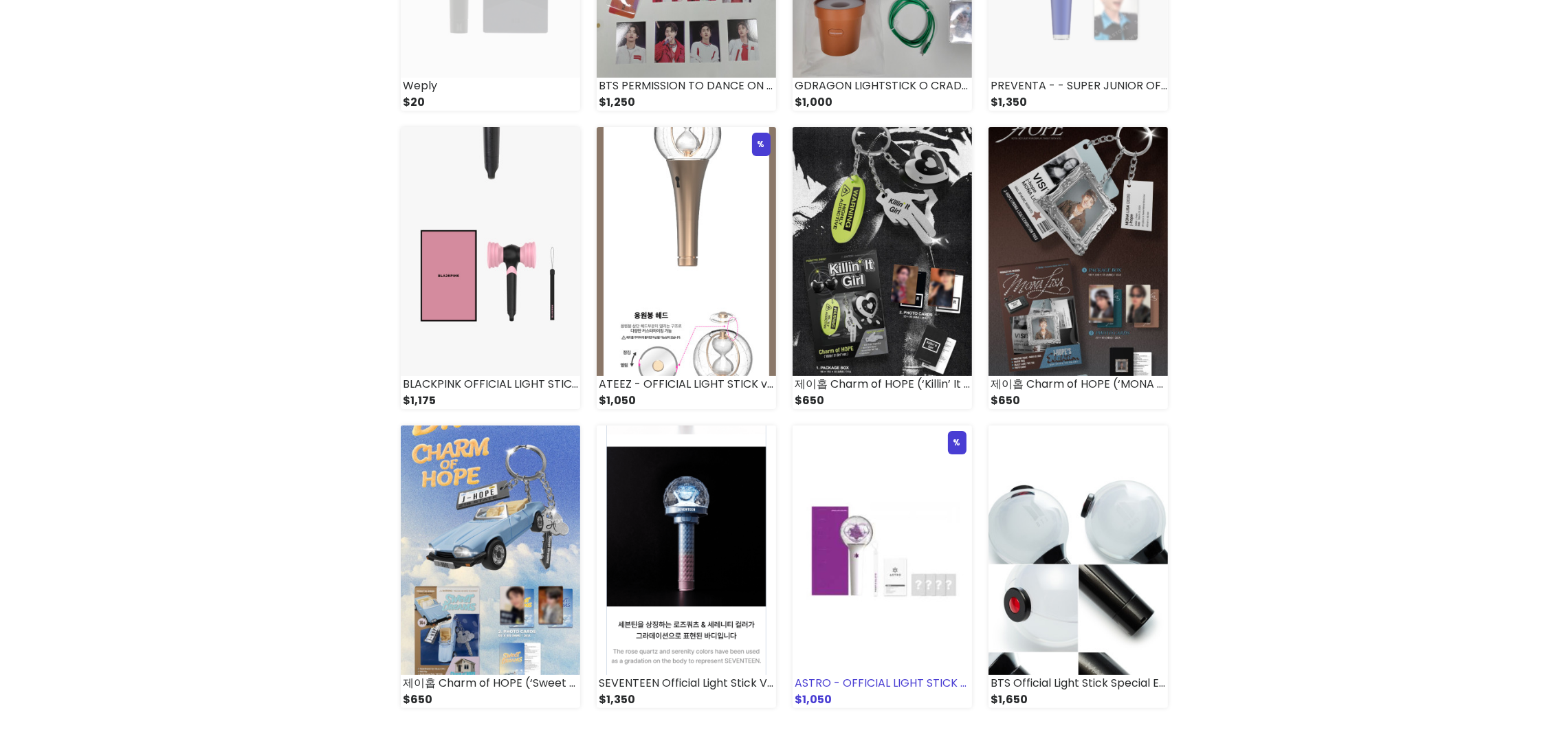 click at bounding box center (882, 550) 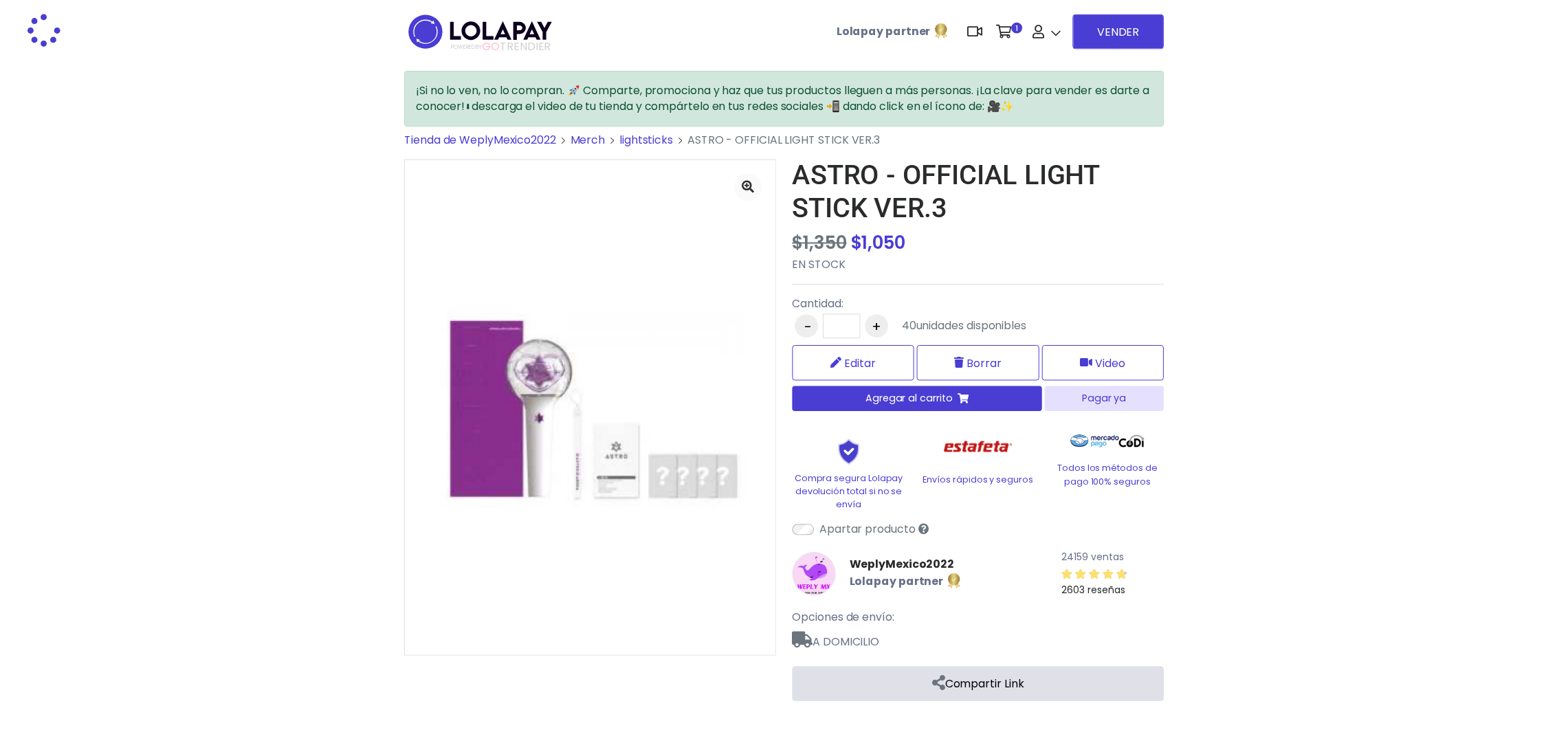 scroll, scrollTop: 0, scrollLeft: 0, axis: both 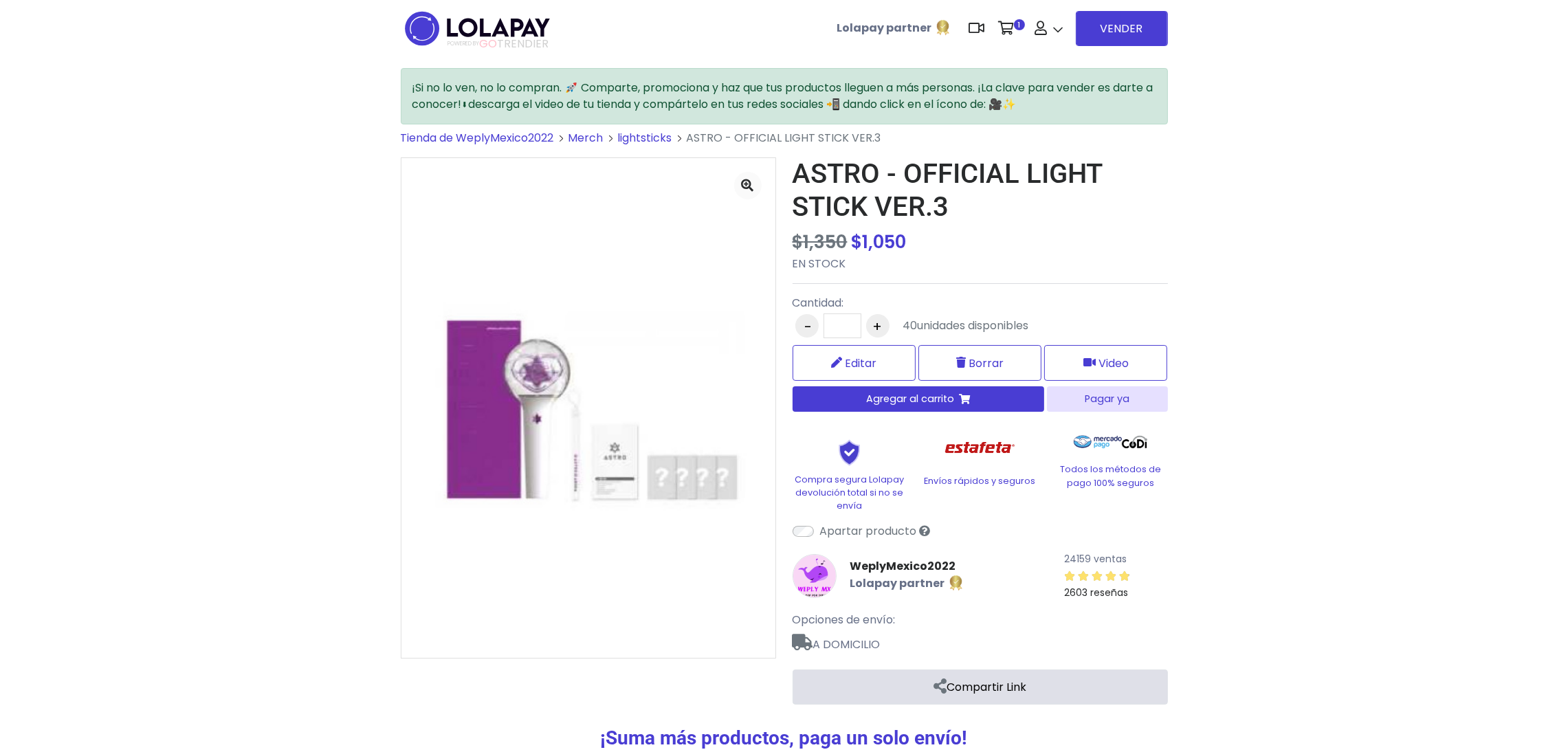 click on "Compartir Link" at bounding box center (980, 687) 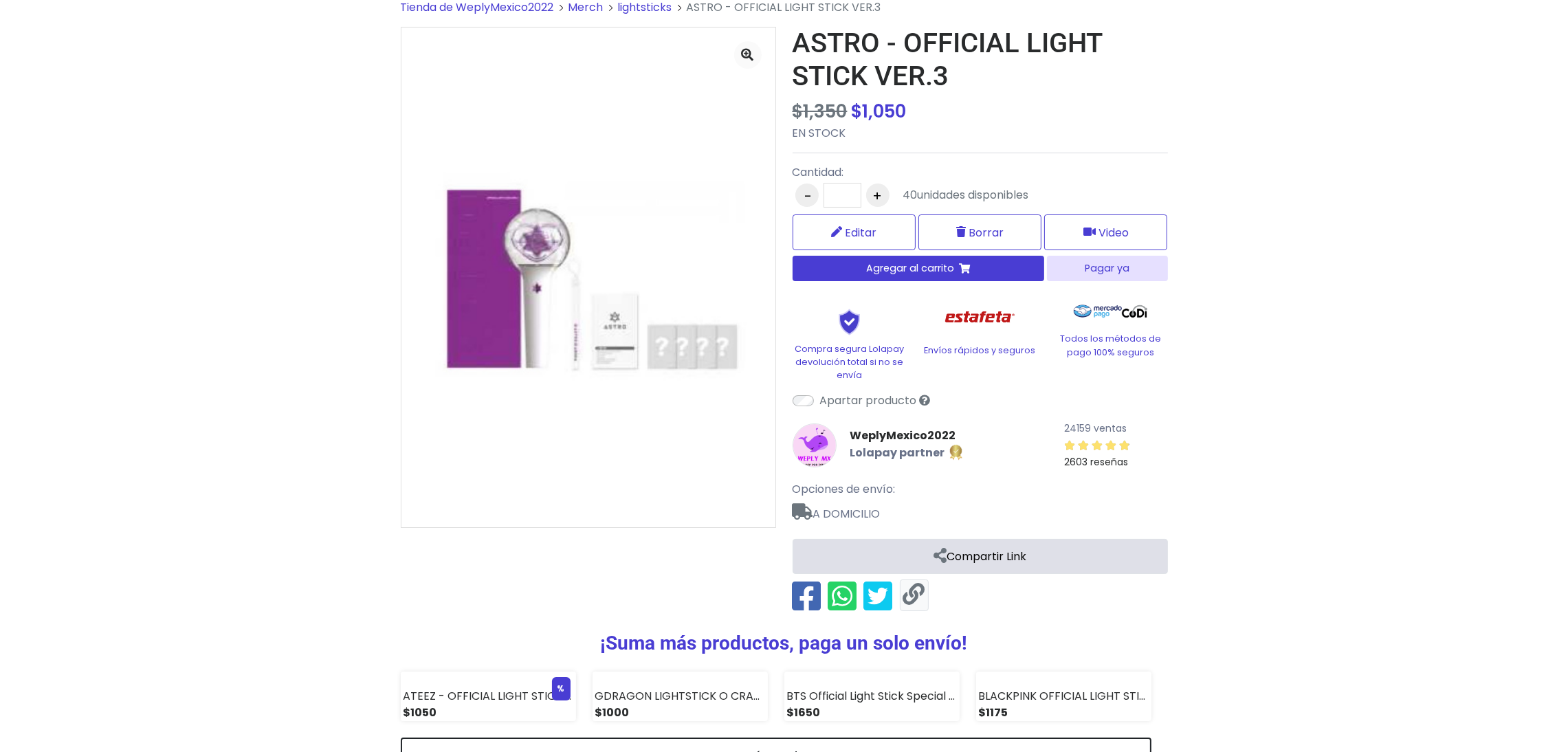 scroll, scrollTop: 137, scrollLeft: 0, axis: vertical 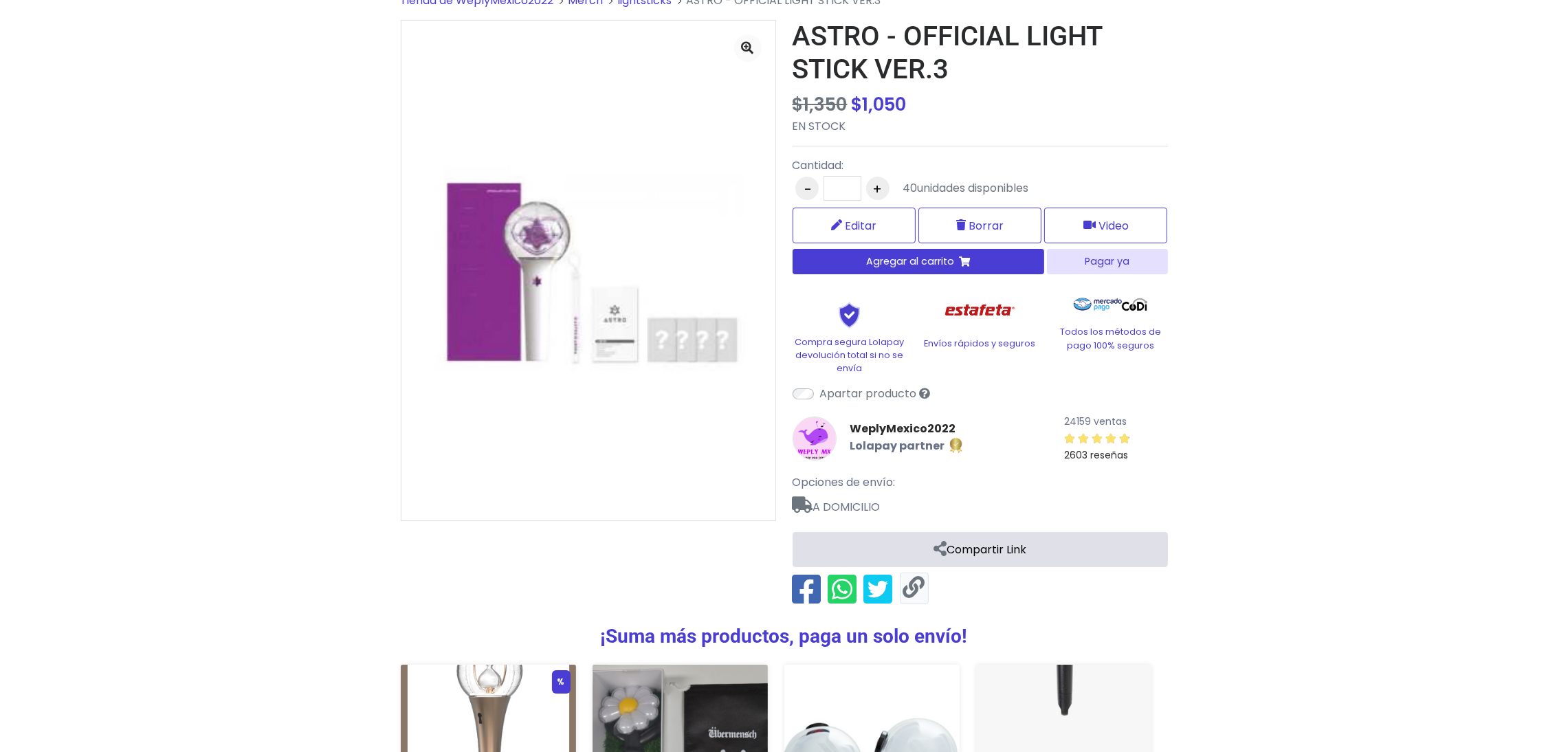 click at bounding box center [914, 588] 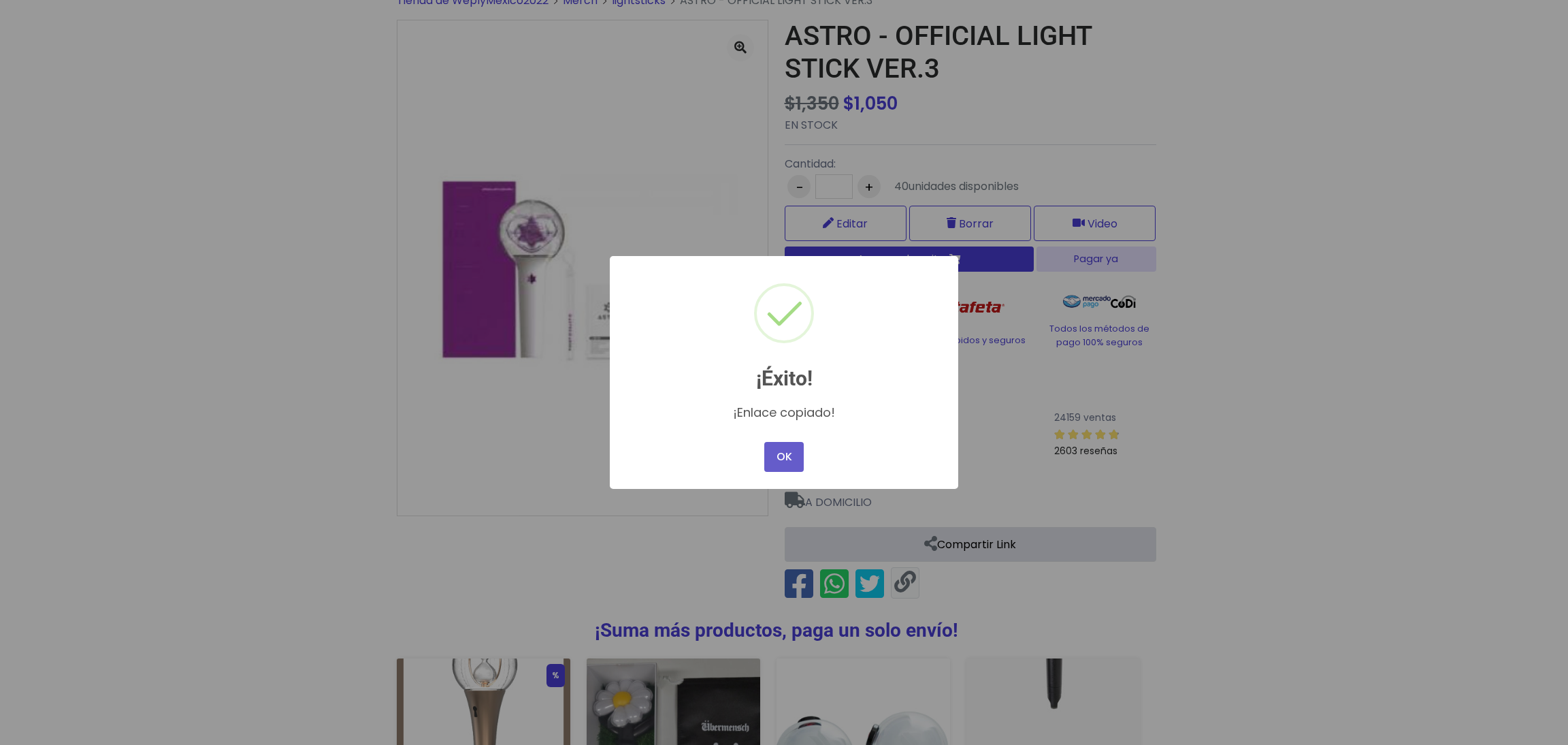click on "OK" at bounding box center [784, 457] 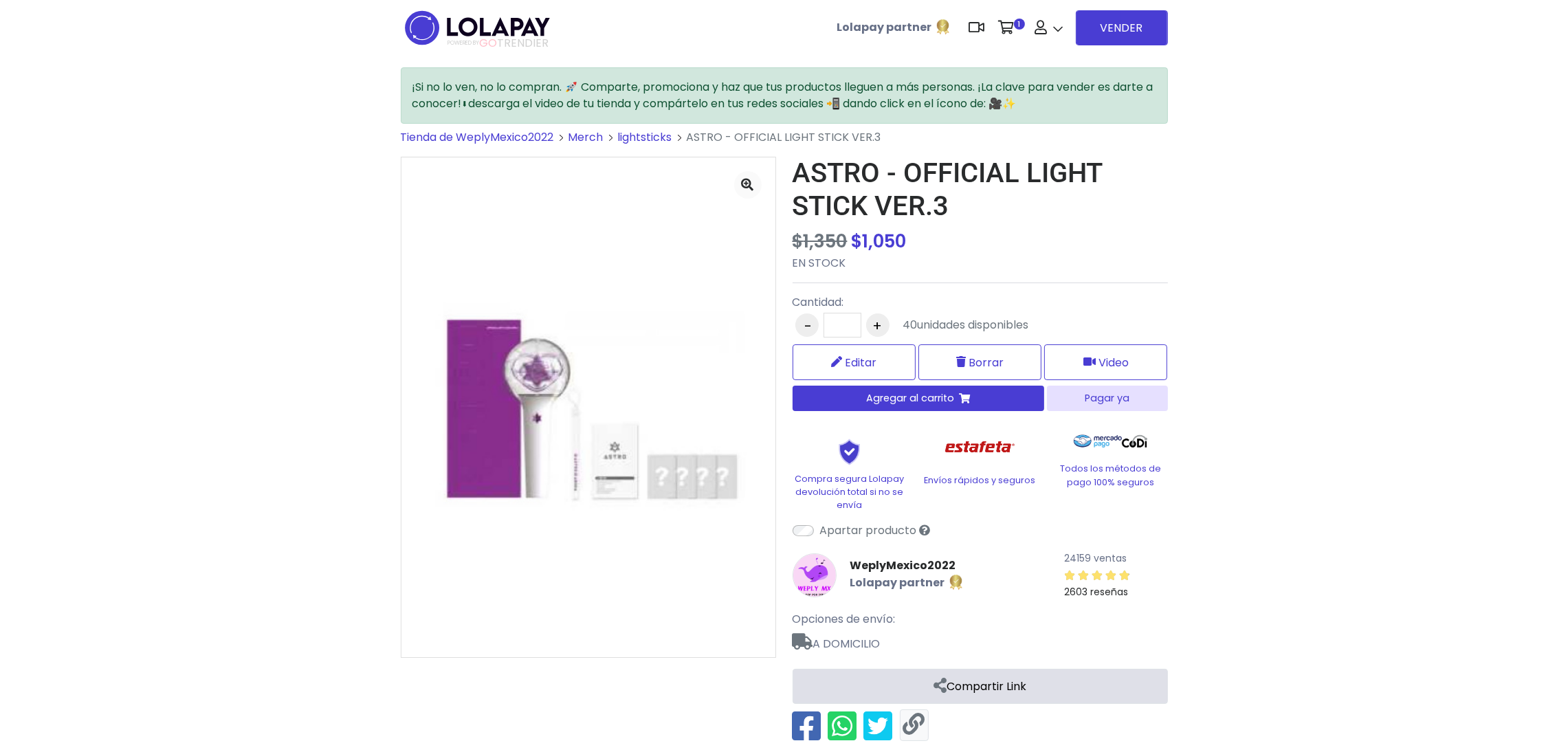 scroll, scrollTop: 0, scrollLeft: 0, axis: both 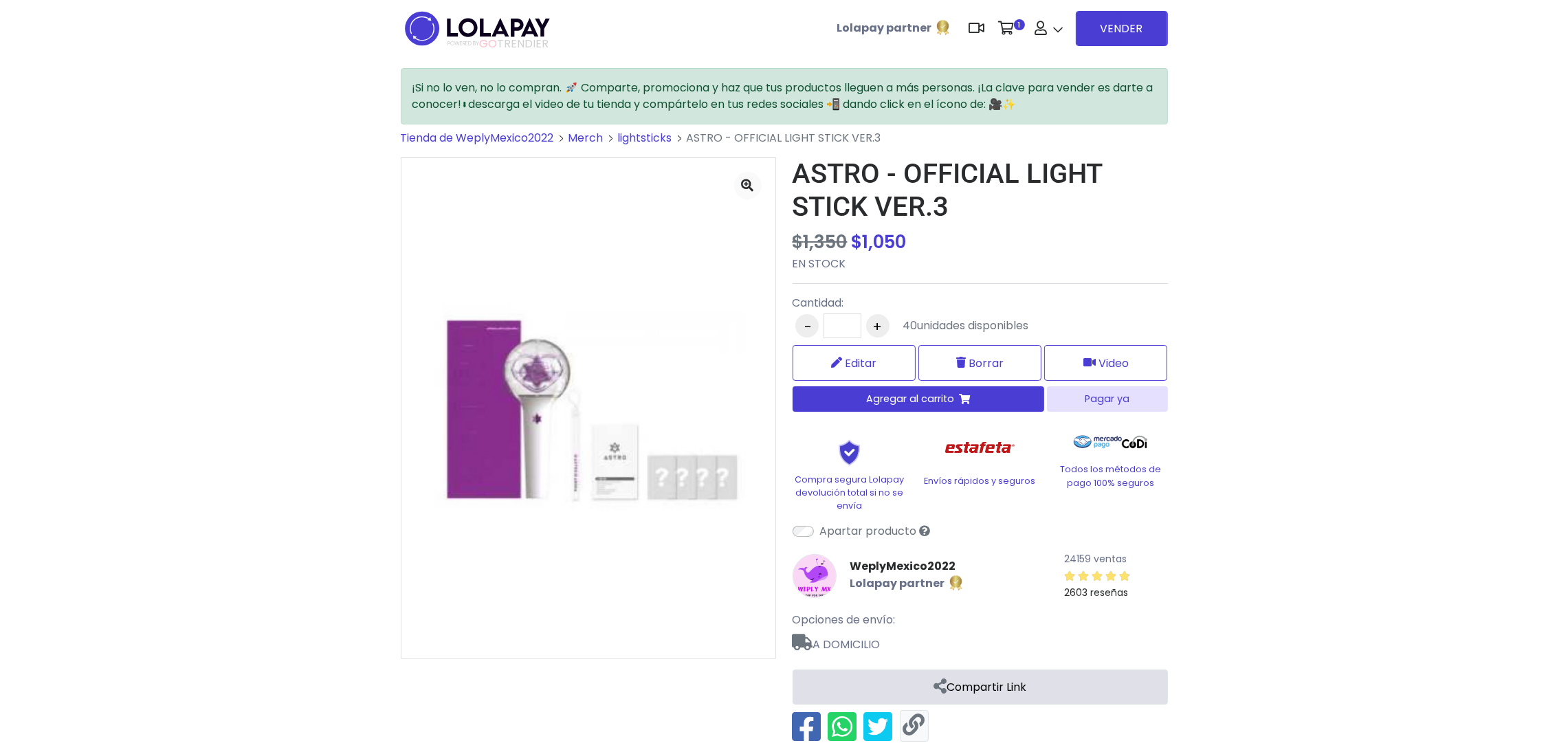 click at bounding box center (477, 28) 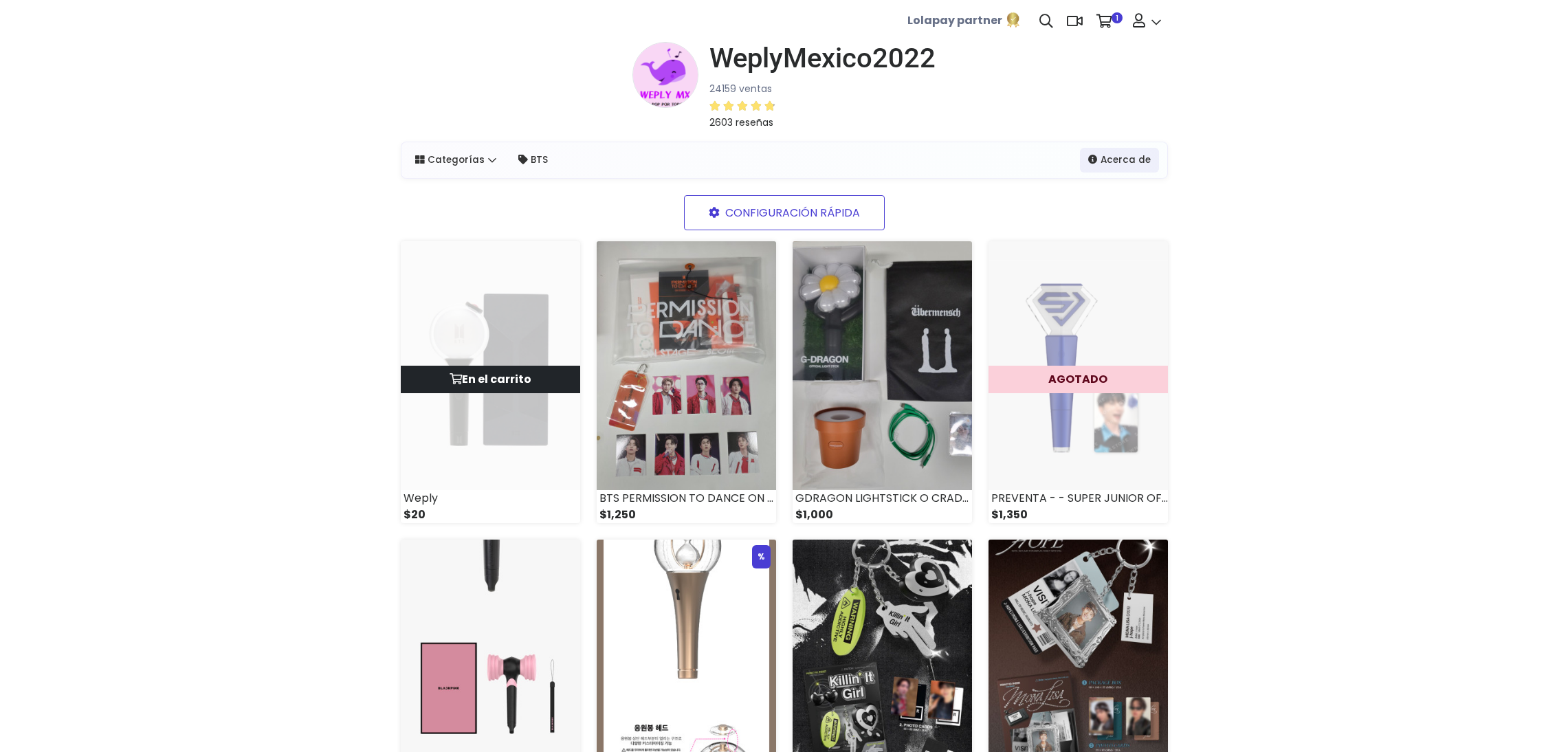 scroll, scrollTop: 0, scrollLeft: 0, axis: both 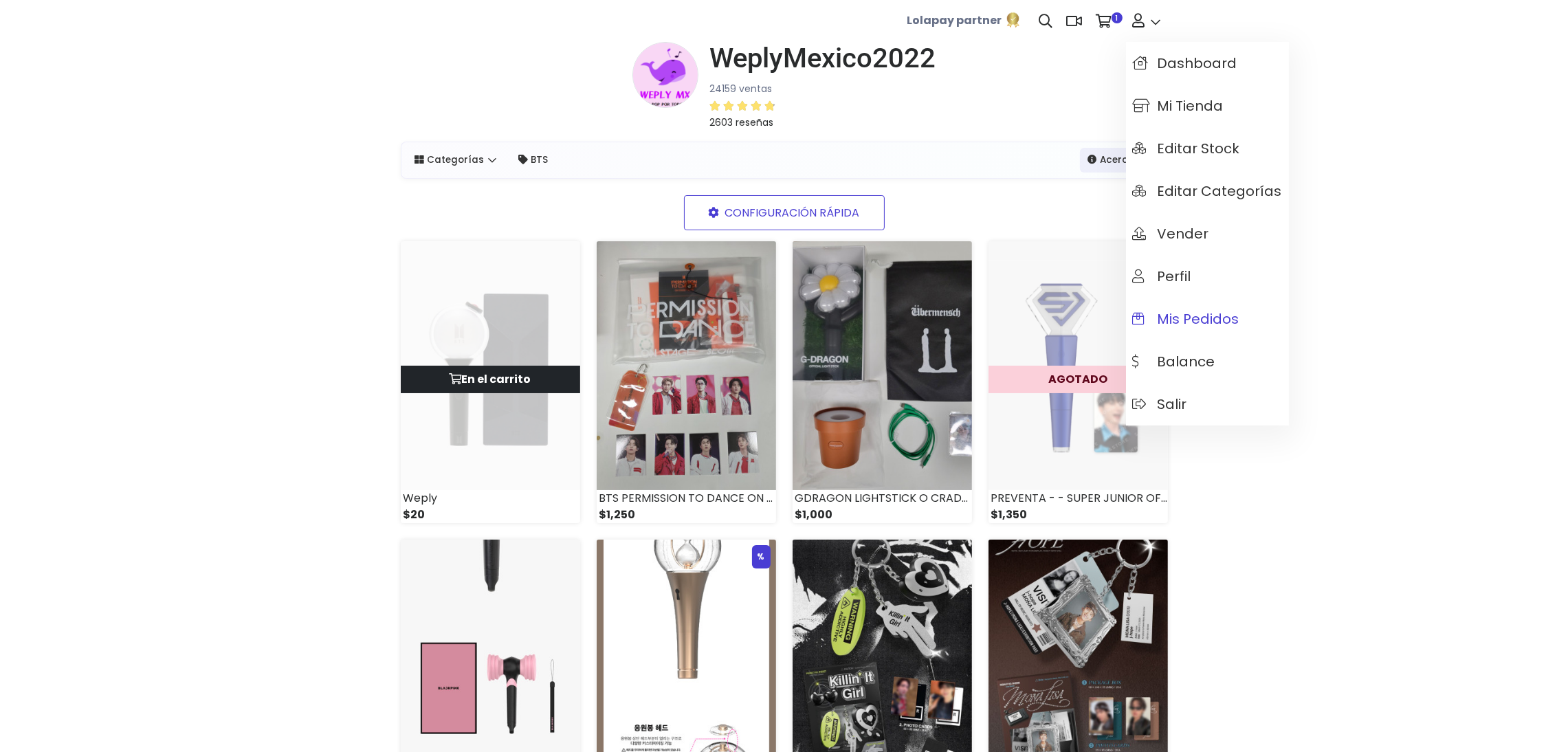 click on "Mis pedidos" at bounding box center (1186, 319) 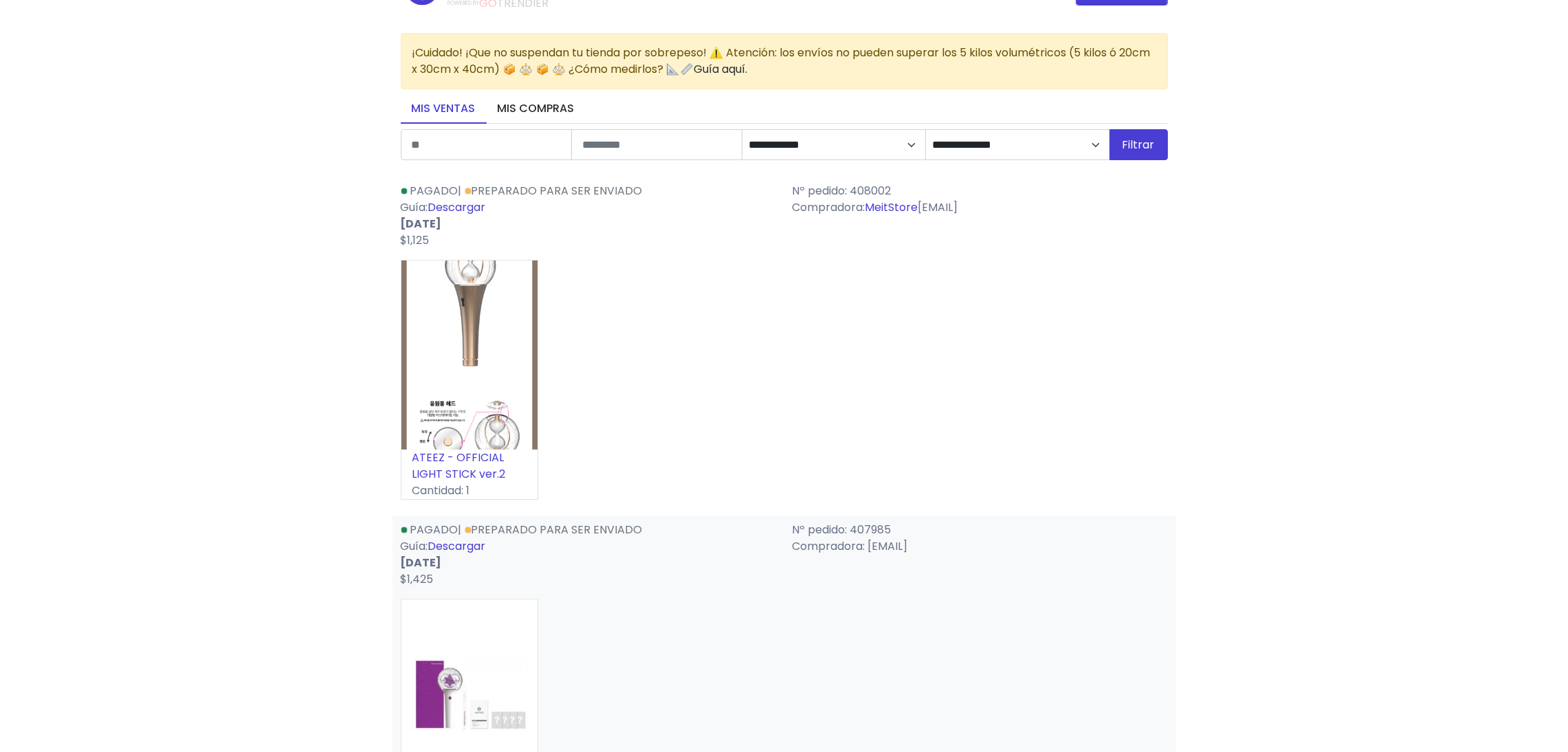 scroll, scrollTop: 0, scrollLeft: 0, axis: both 